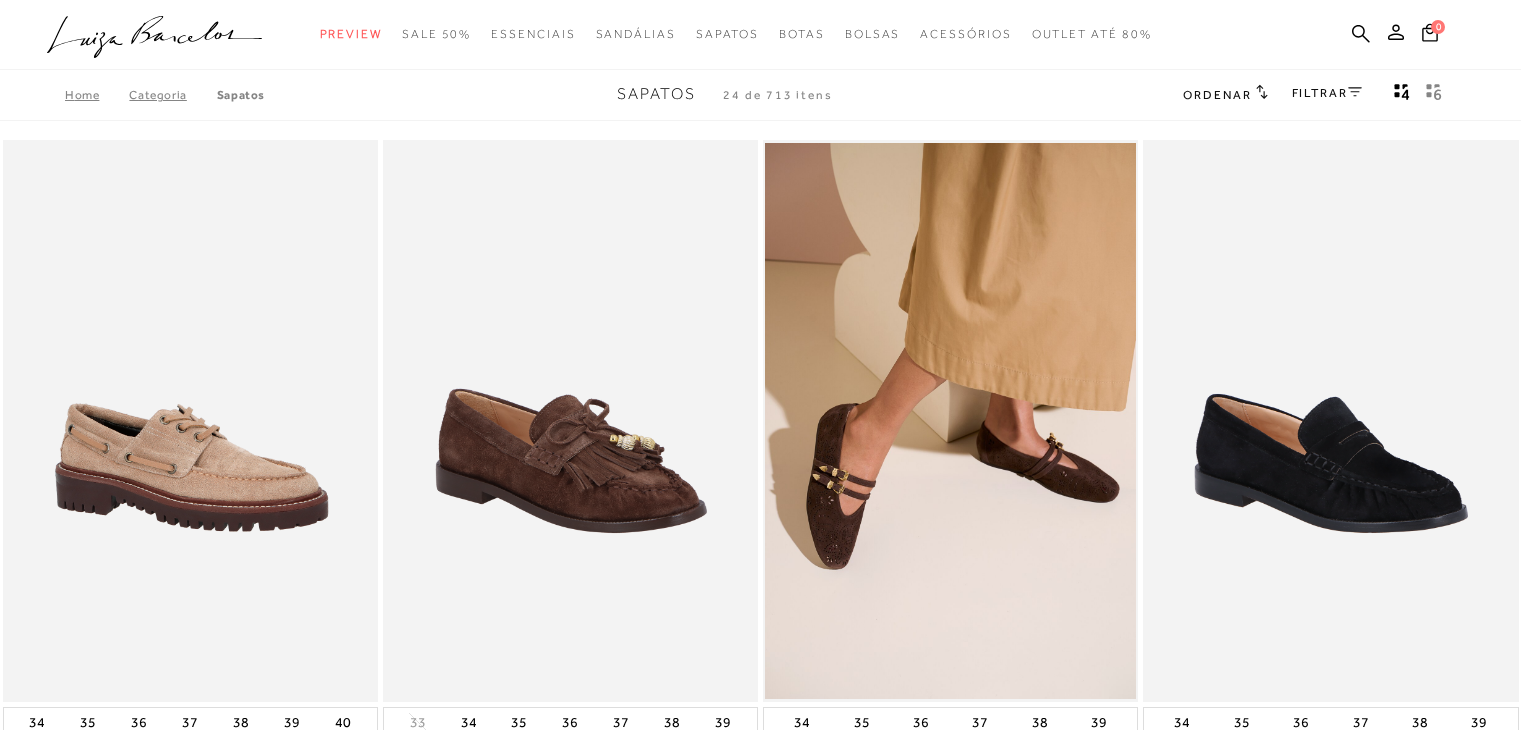 scroll, scrollTop: 0, scrollLeft: 0, axis: both 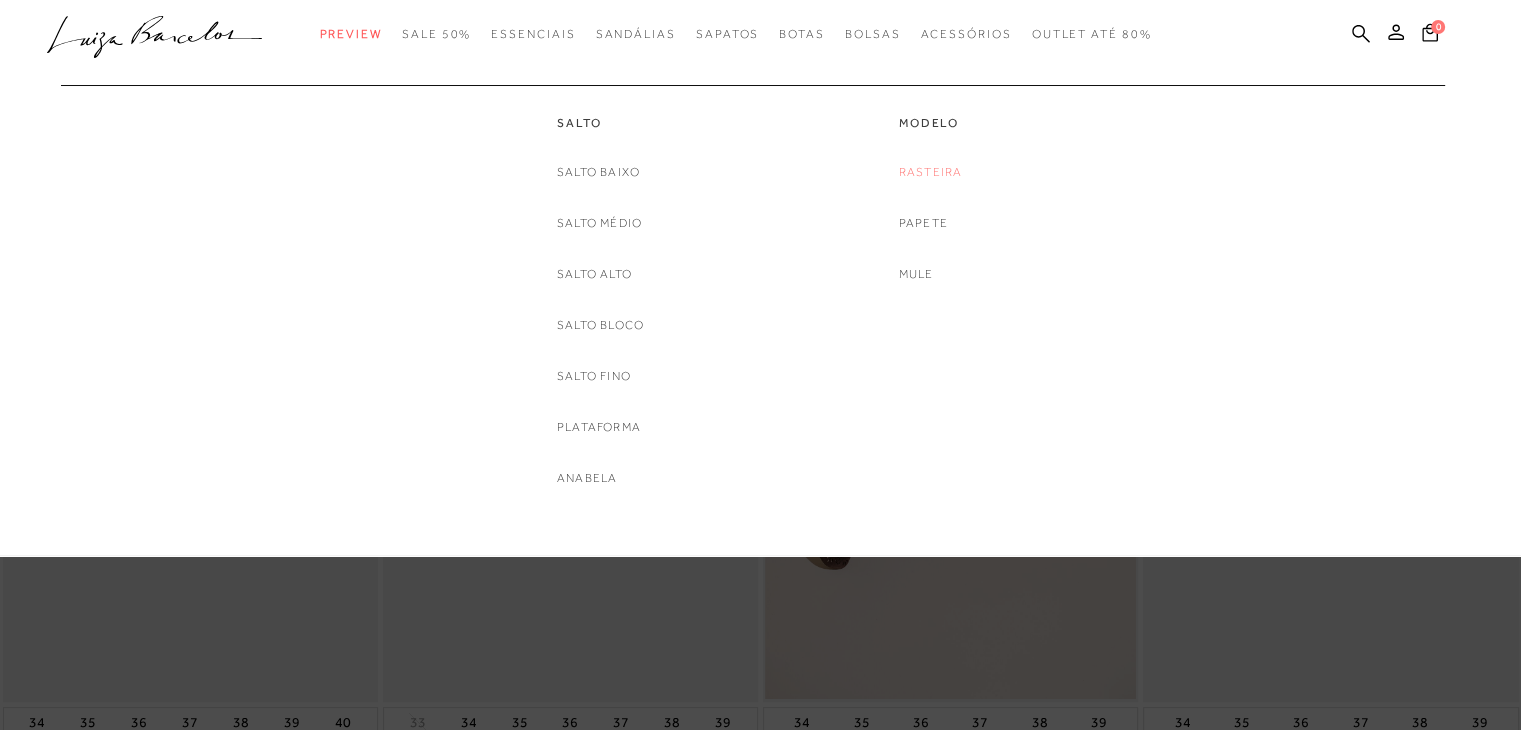 click on "Rasteira" at bounding box center (931, 172) 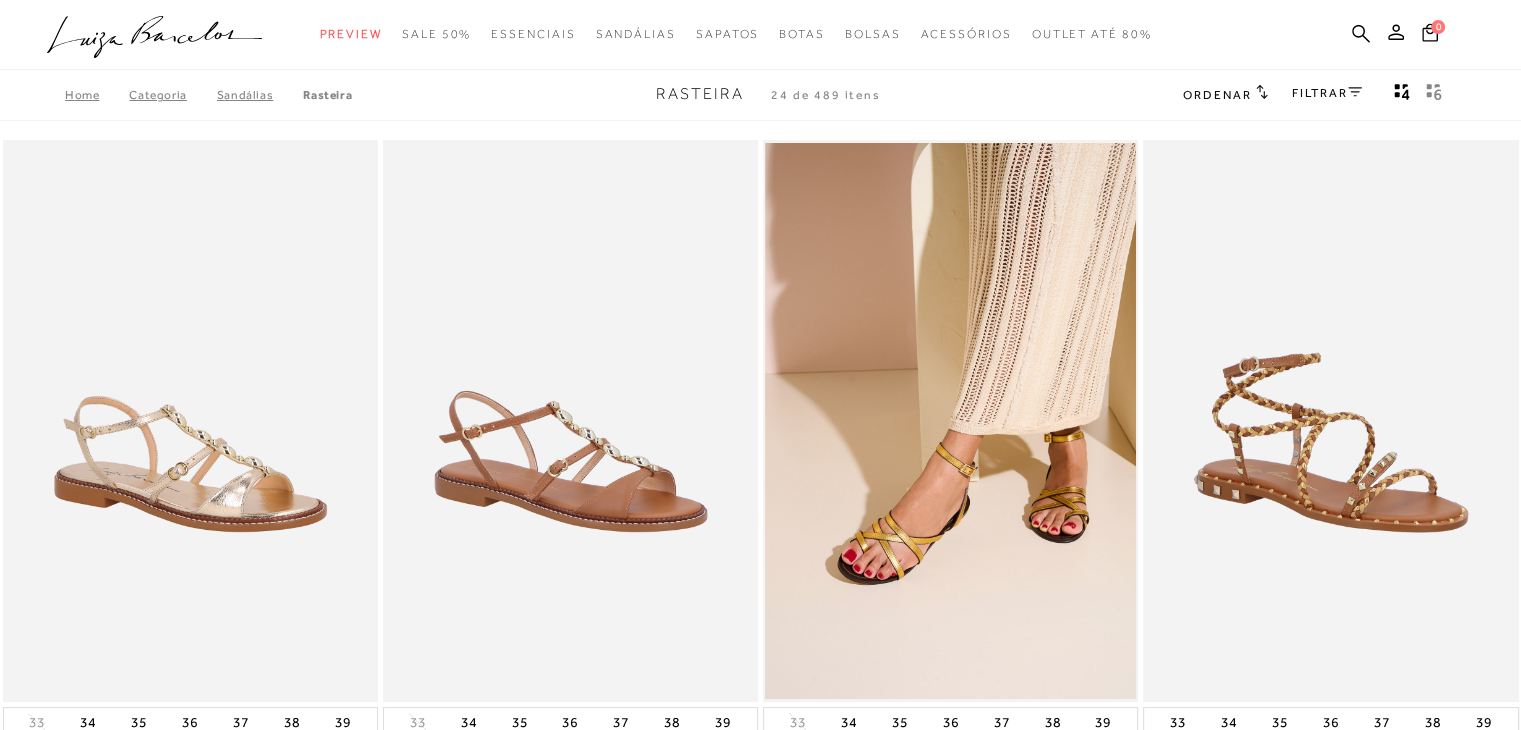 click on "FILTRAR" at bounding box center (1327, 93) 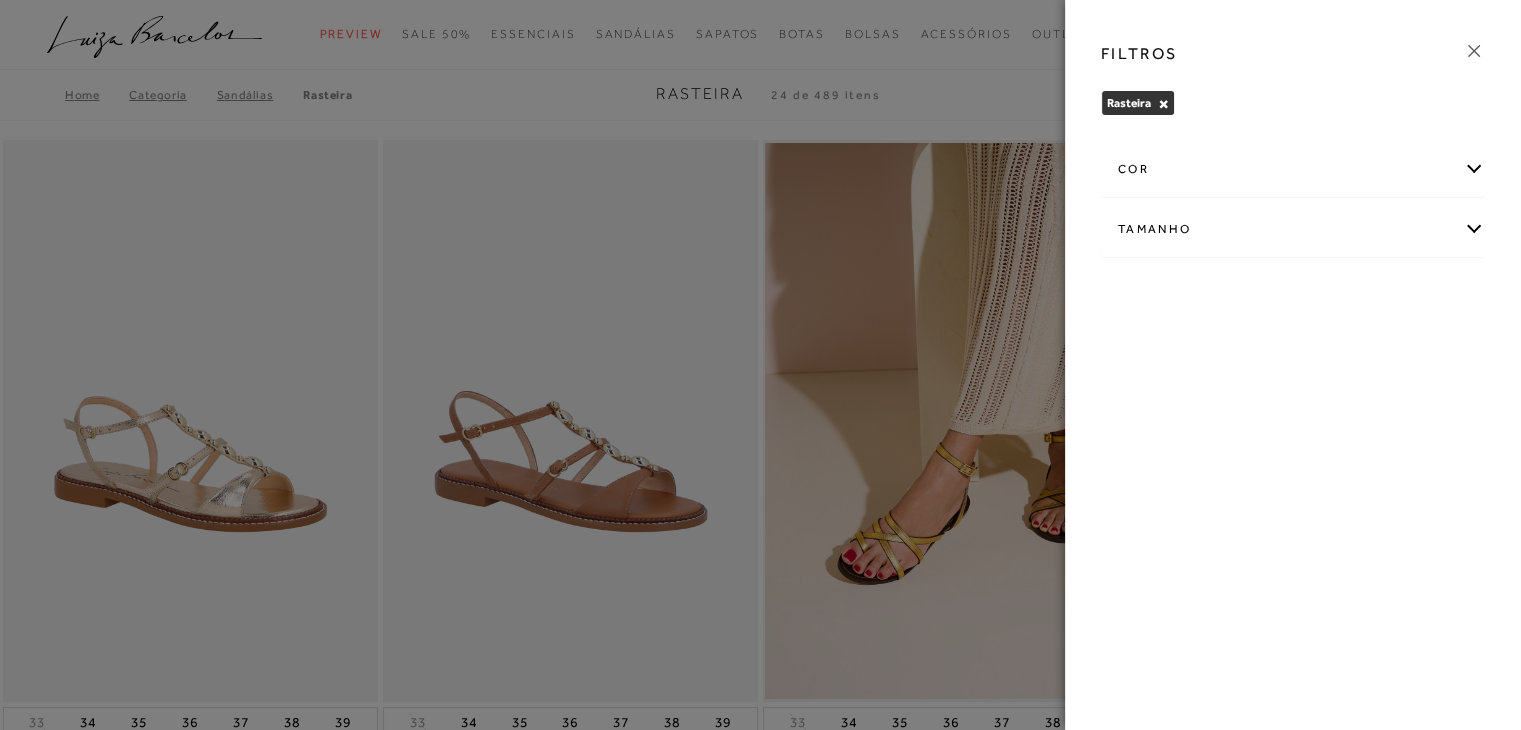 click on "Tamanho" at bounding box center [1293, 229] 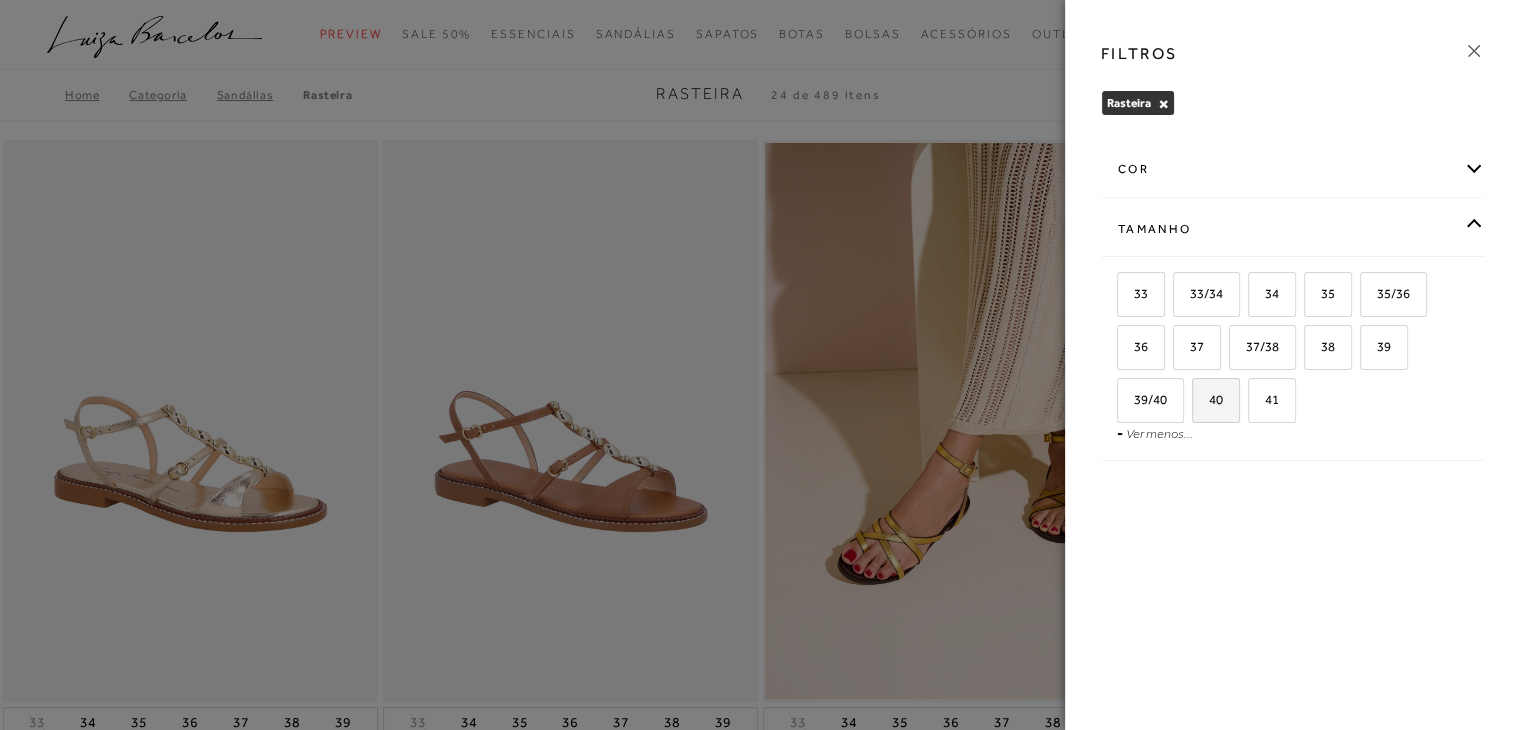 click on "40" at bounding box center (1208, 399) 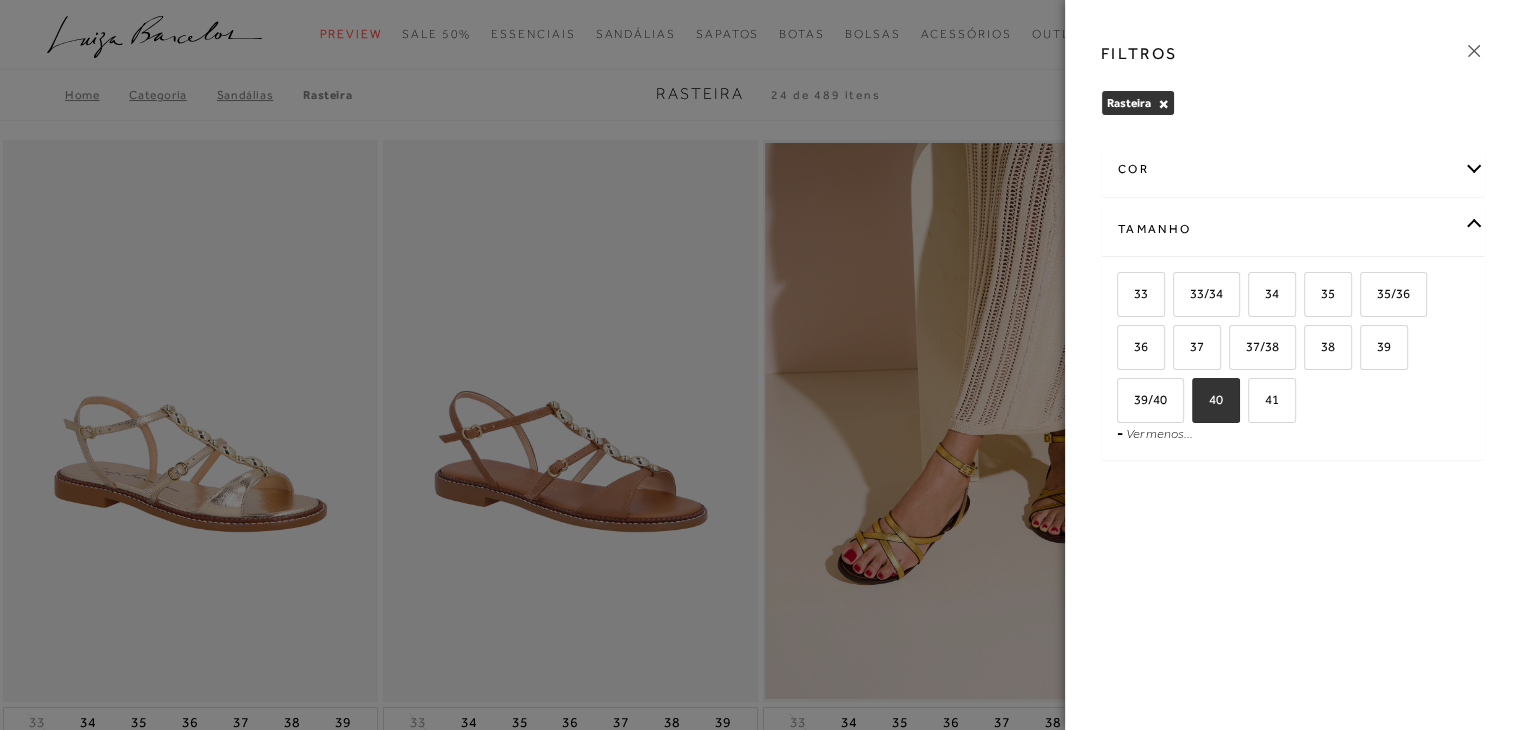 checkbox on "true" 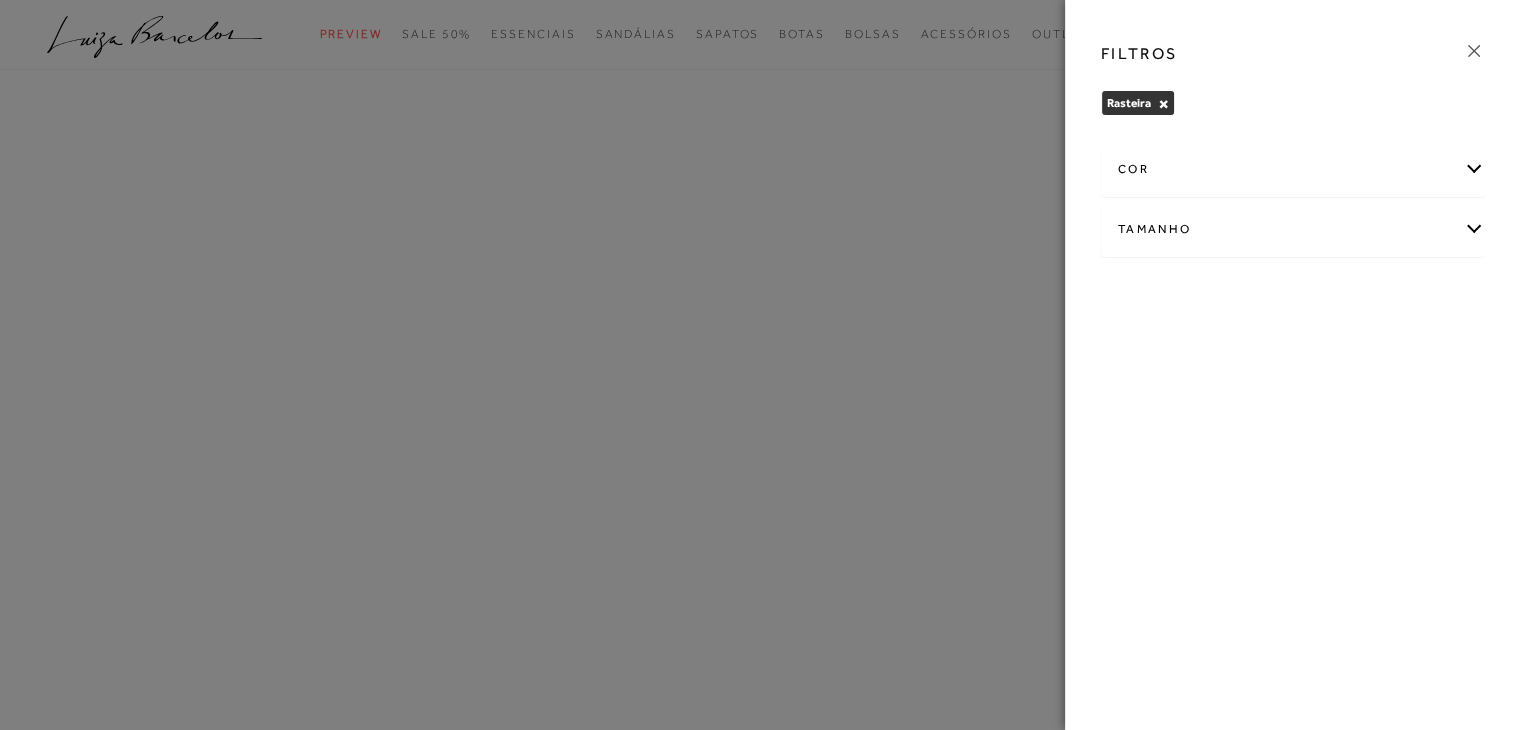 click on "Tamanho" at bounding box center (1293, 229) 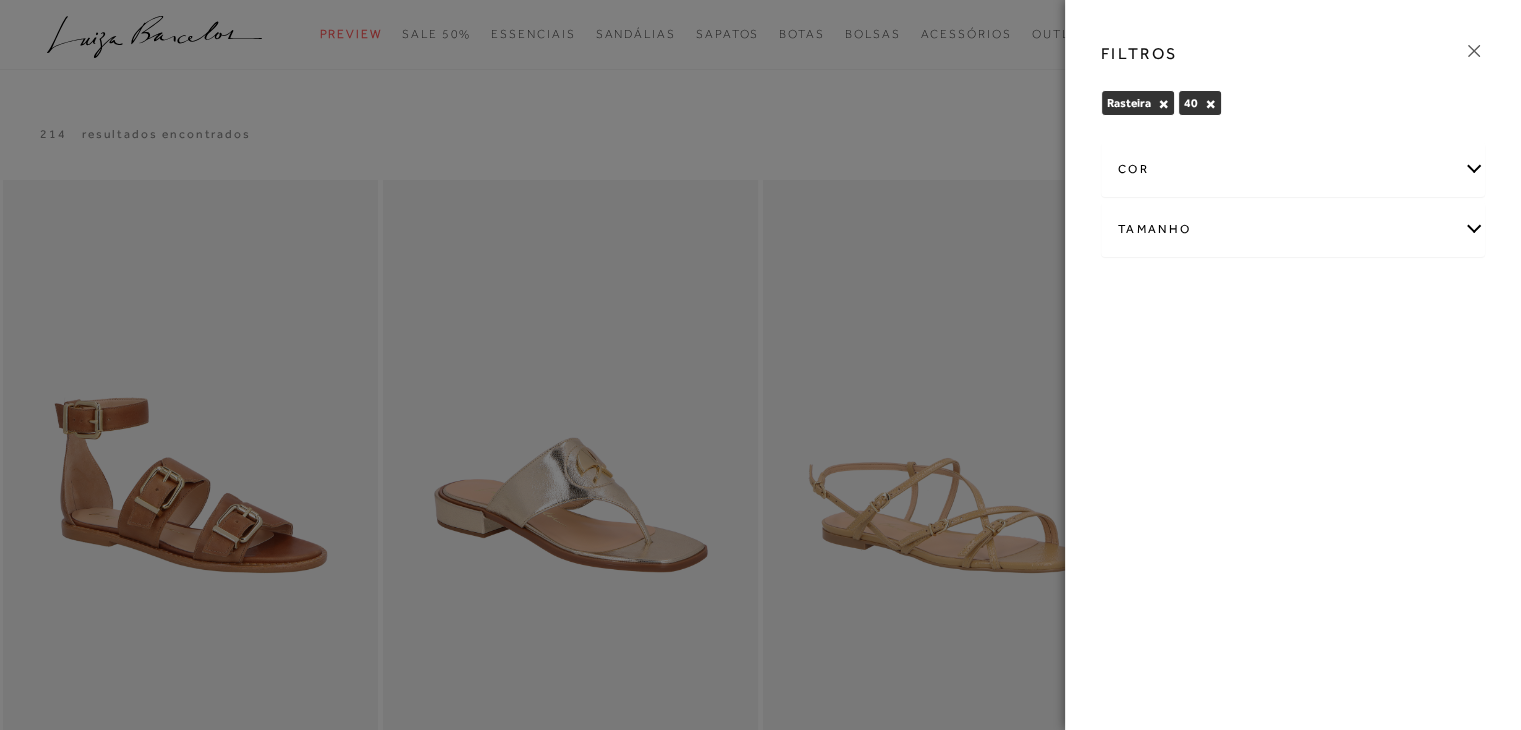 click on "Tamanho" at bounding box center (1293, 229) 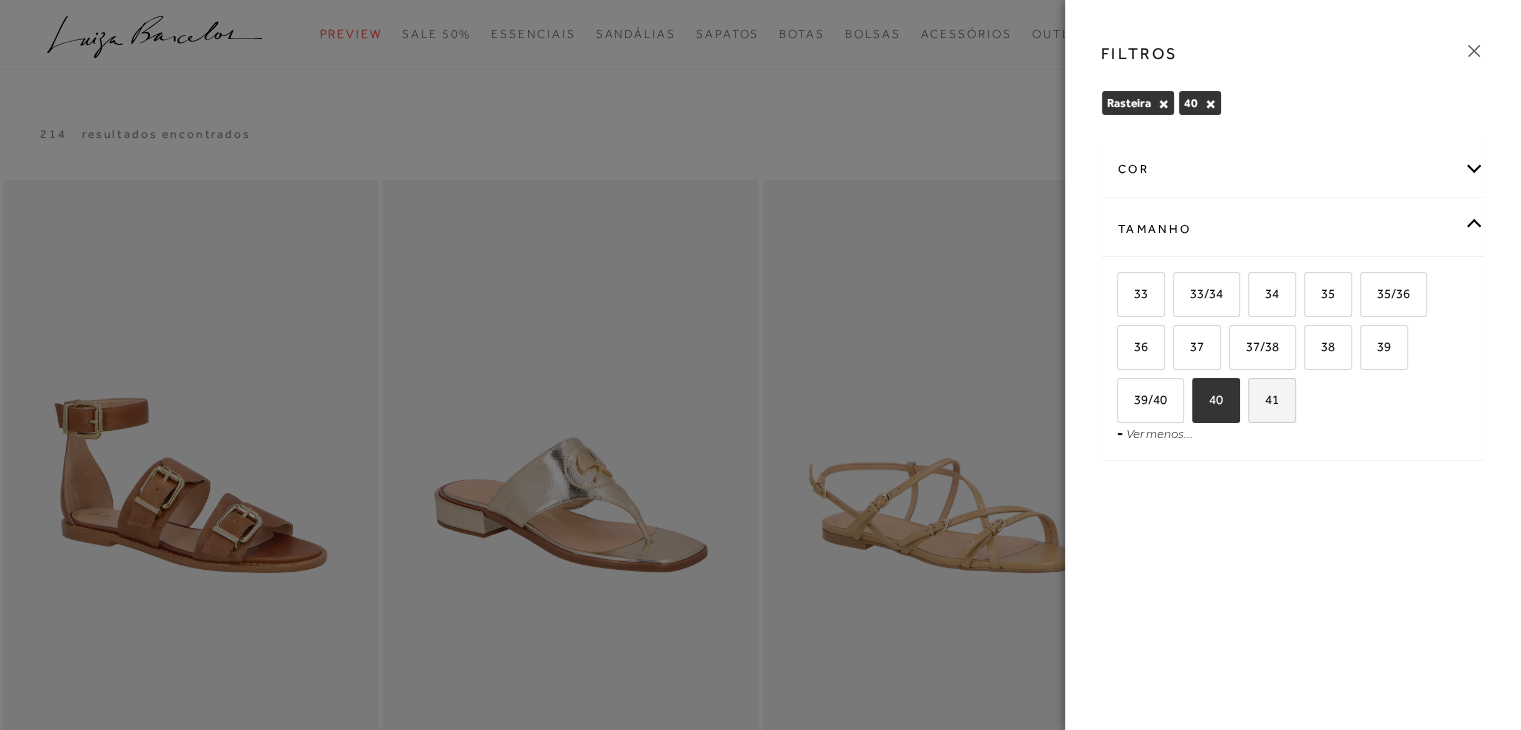 click on "41" at bounding box center [1264, 399] 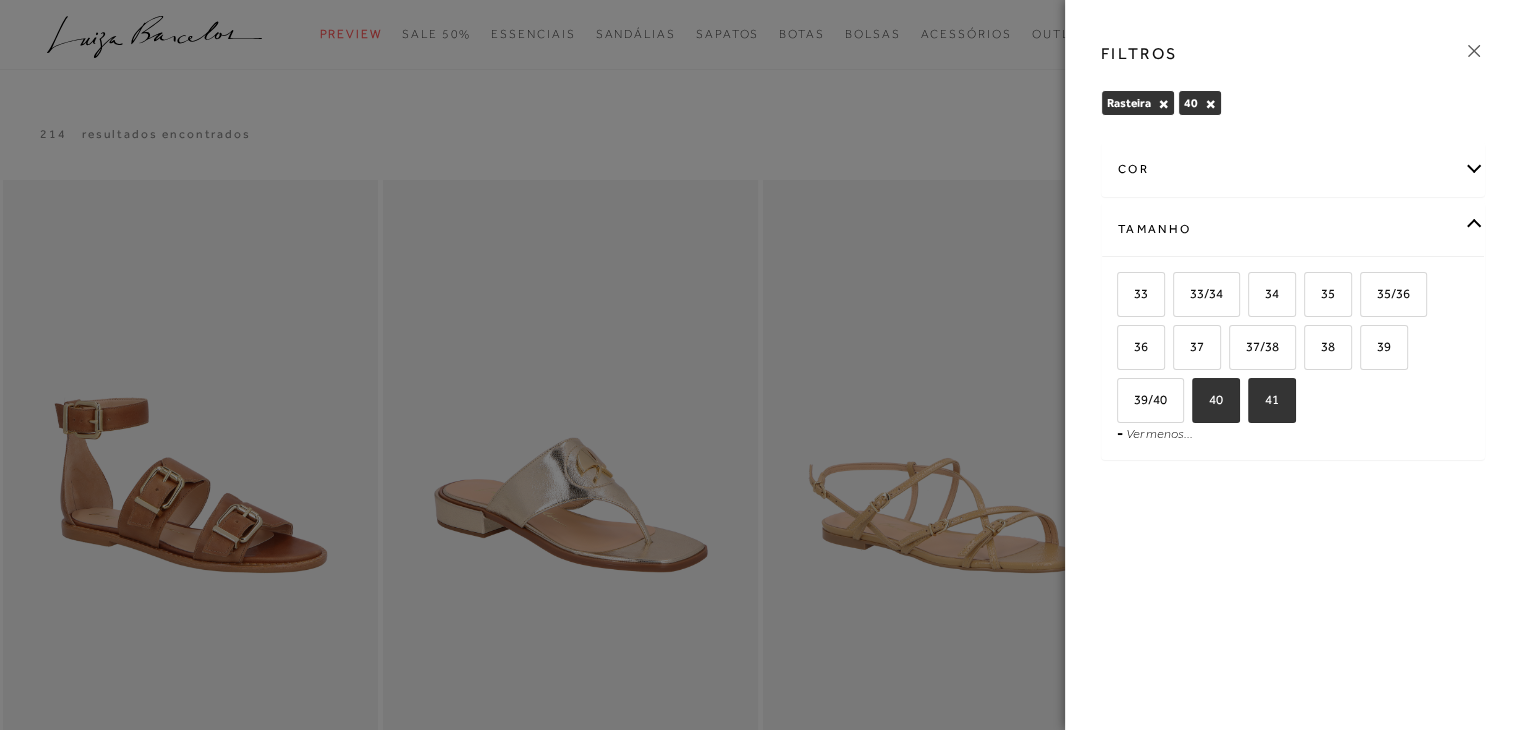 checkbox on "true" 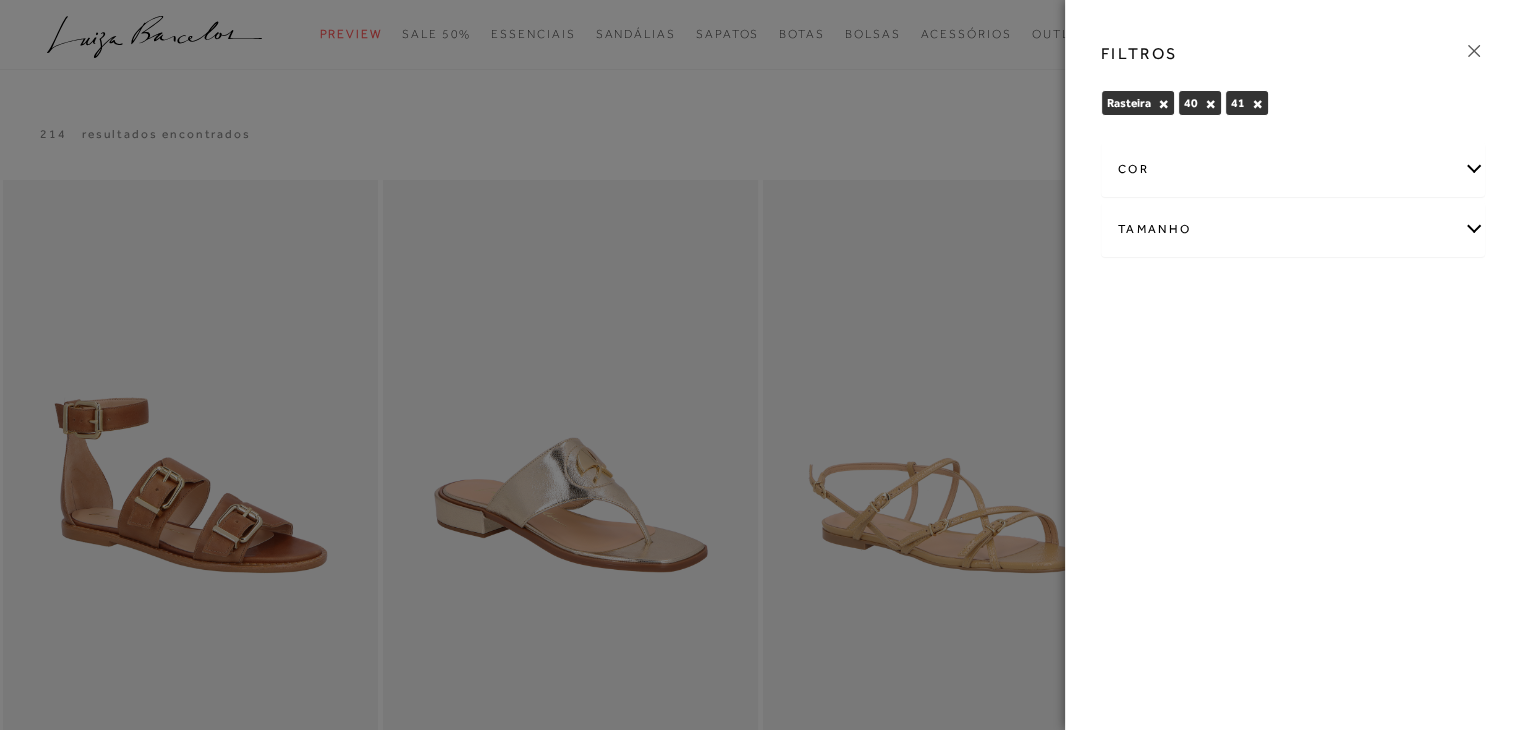 scroll, scrollTop: 224, scrollLeft: 0, axis: vertical 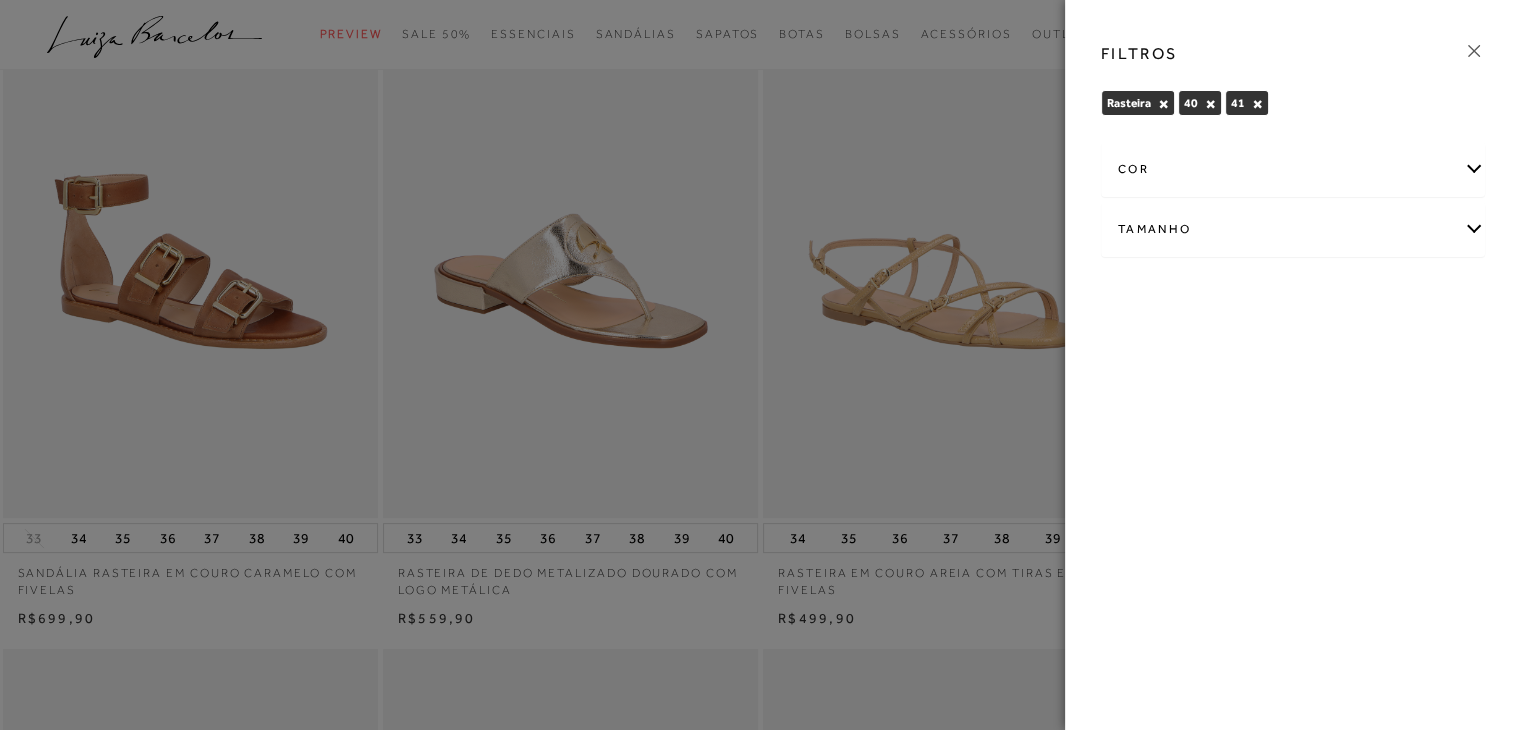 click at bounding box center [760, 365] 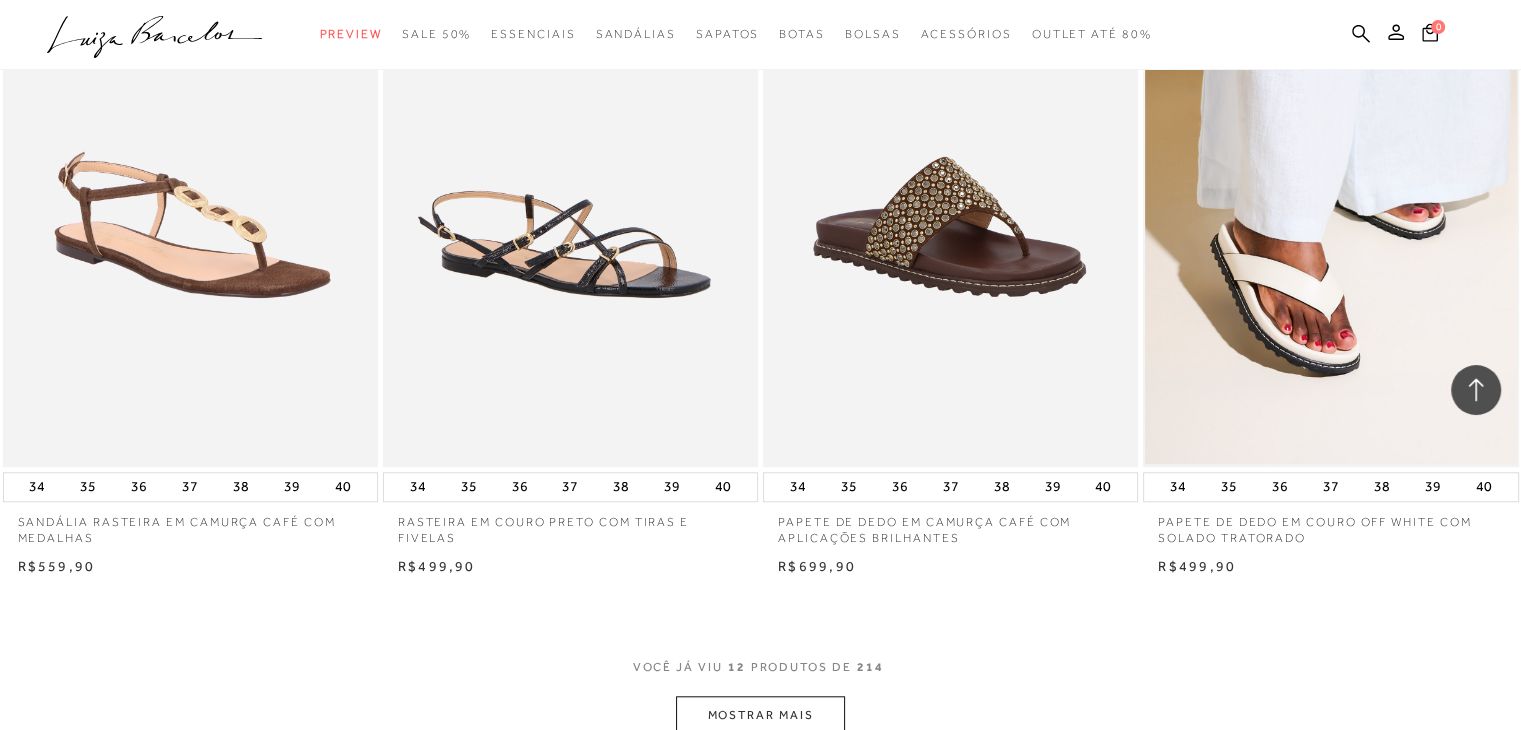 scroll, scrollTop: 1632, scrollLeft: 0, axis: vertical 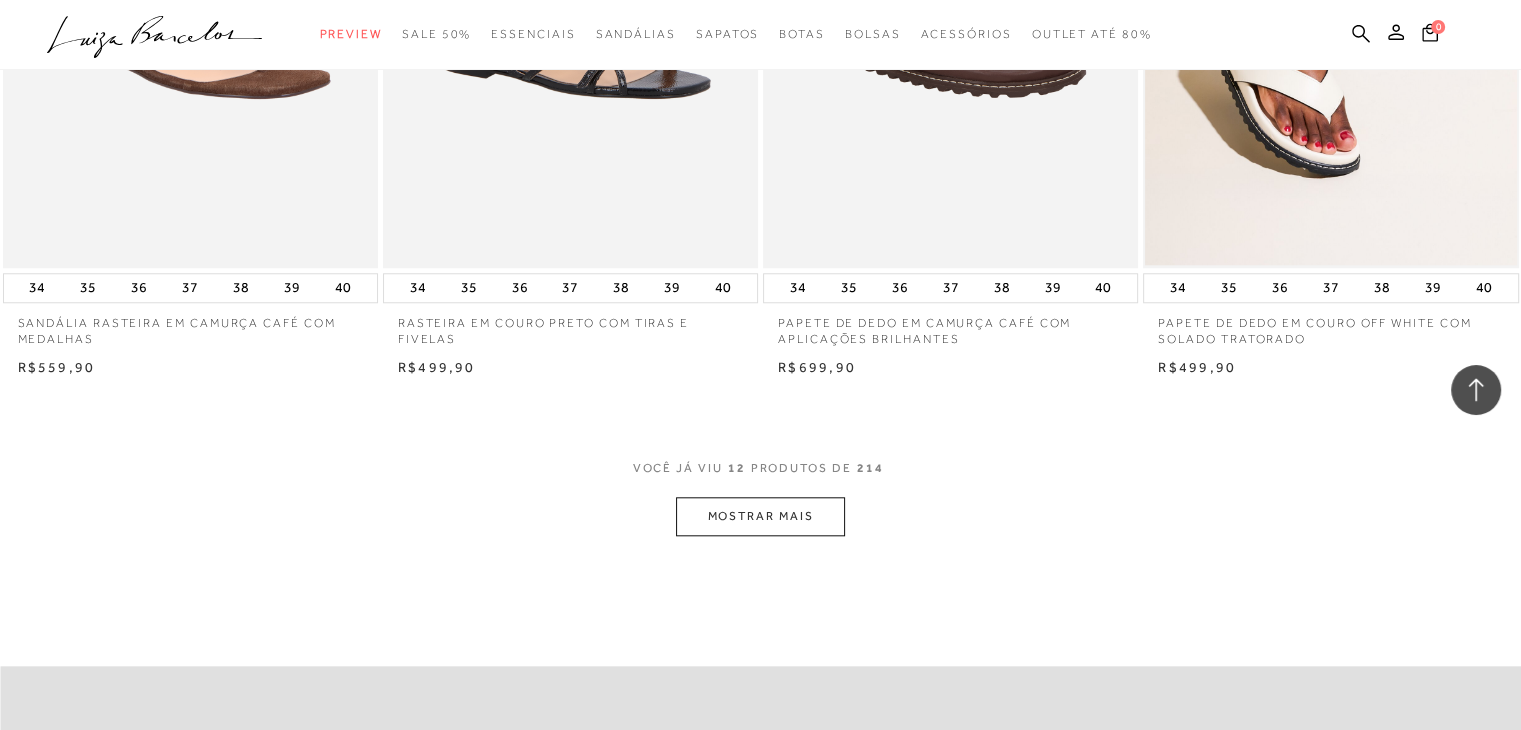 click on "MOSTRAR MAIS" at bounding box center [760, 516] 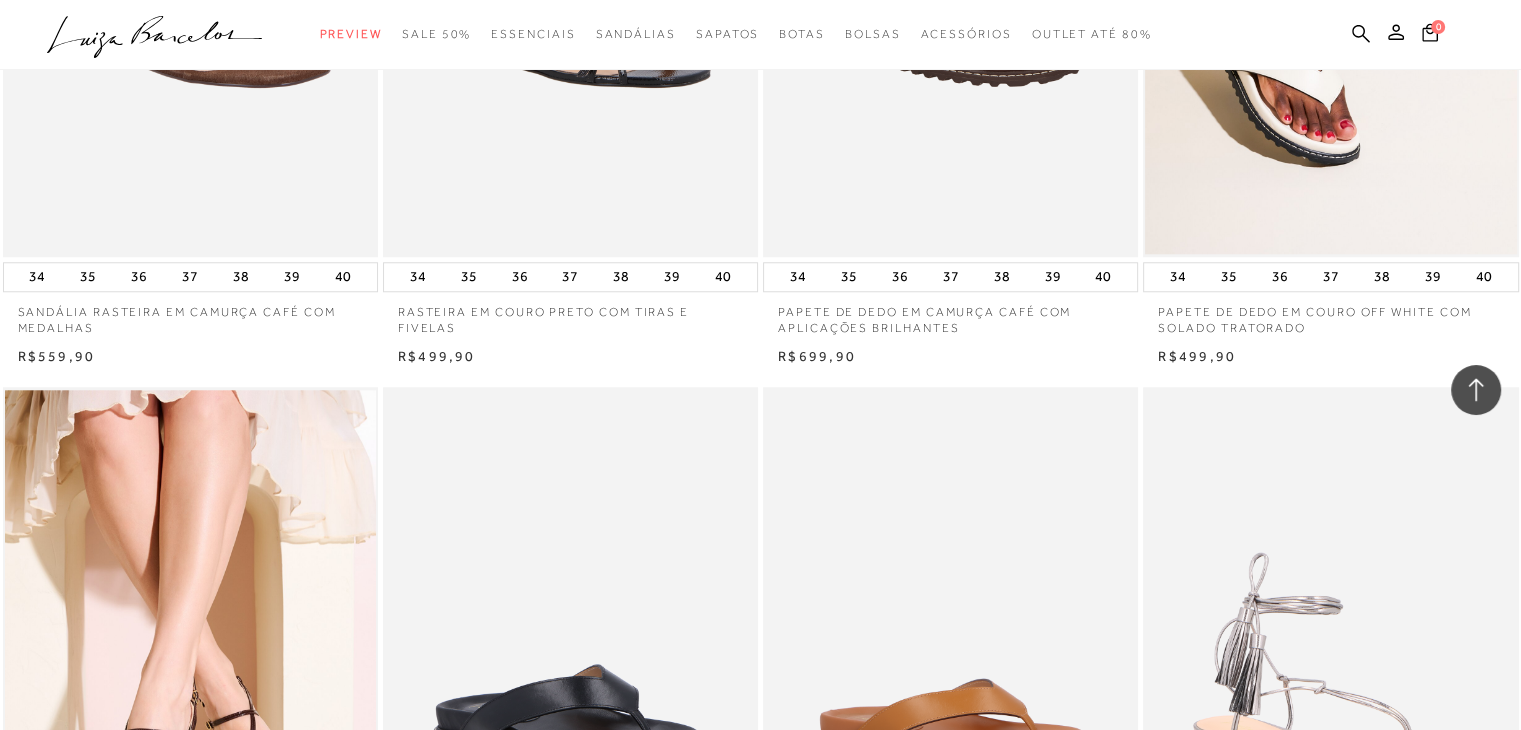 scroll, scrollTop: 2108, scrollLeft: 0, axis: vertical 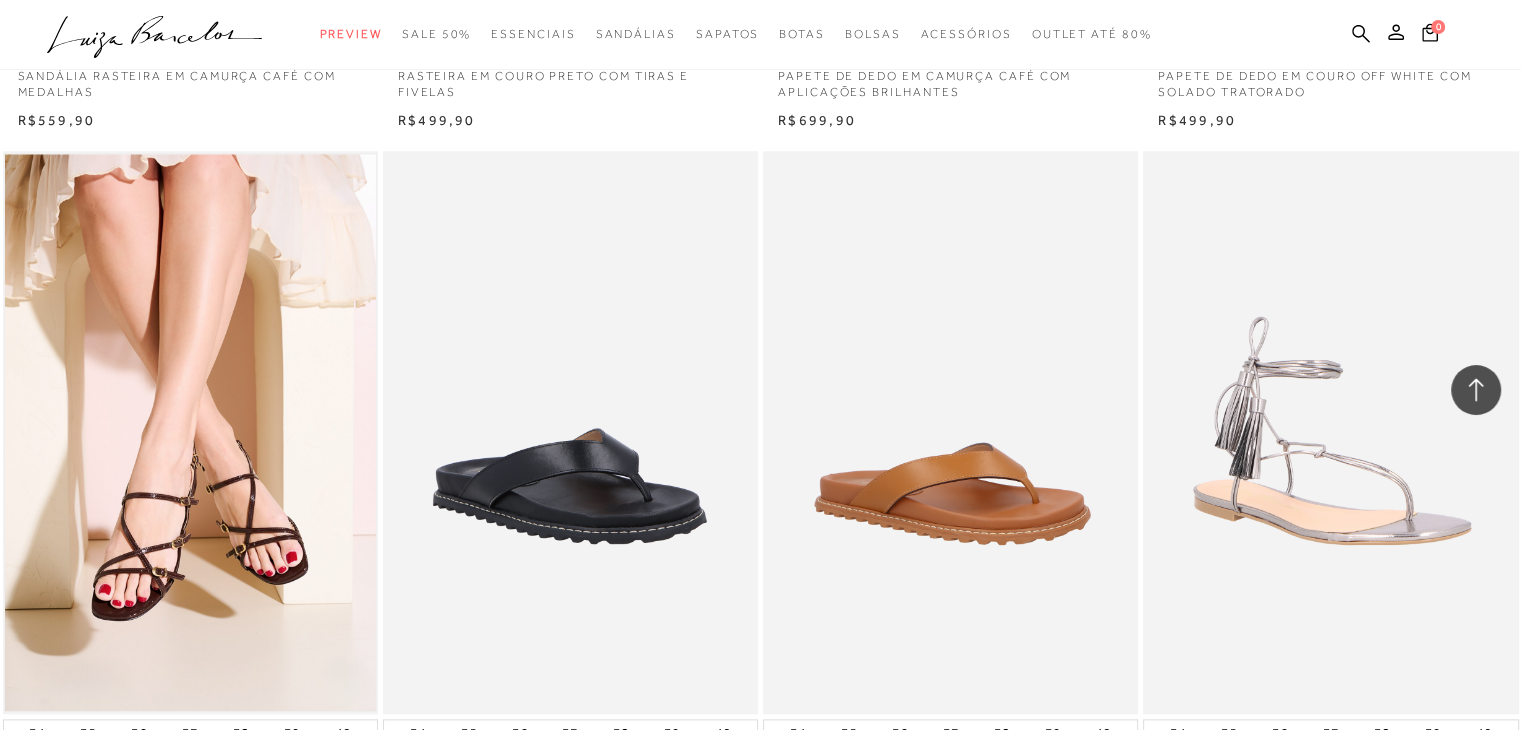 click at bounding box center (190, 432) 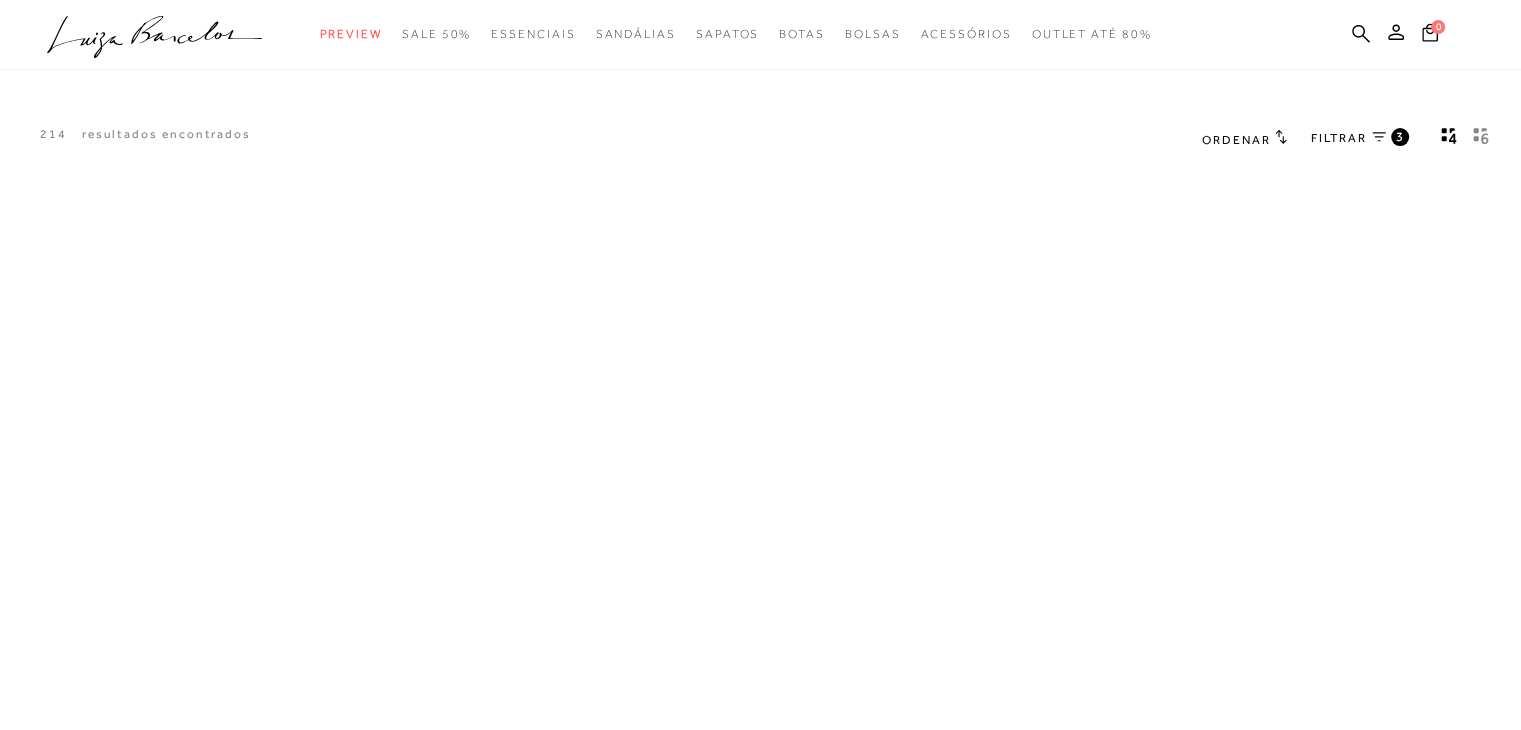 scroll, scrollTop: 0, scrollLeft: 0, axis: both 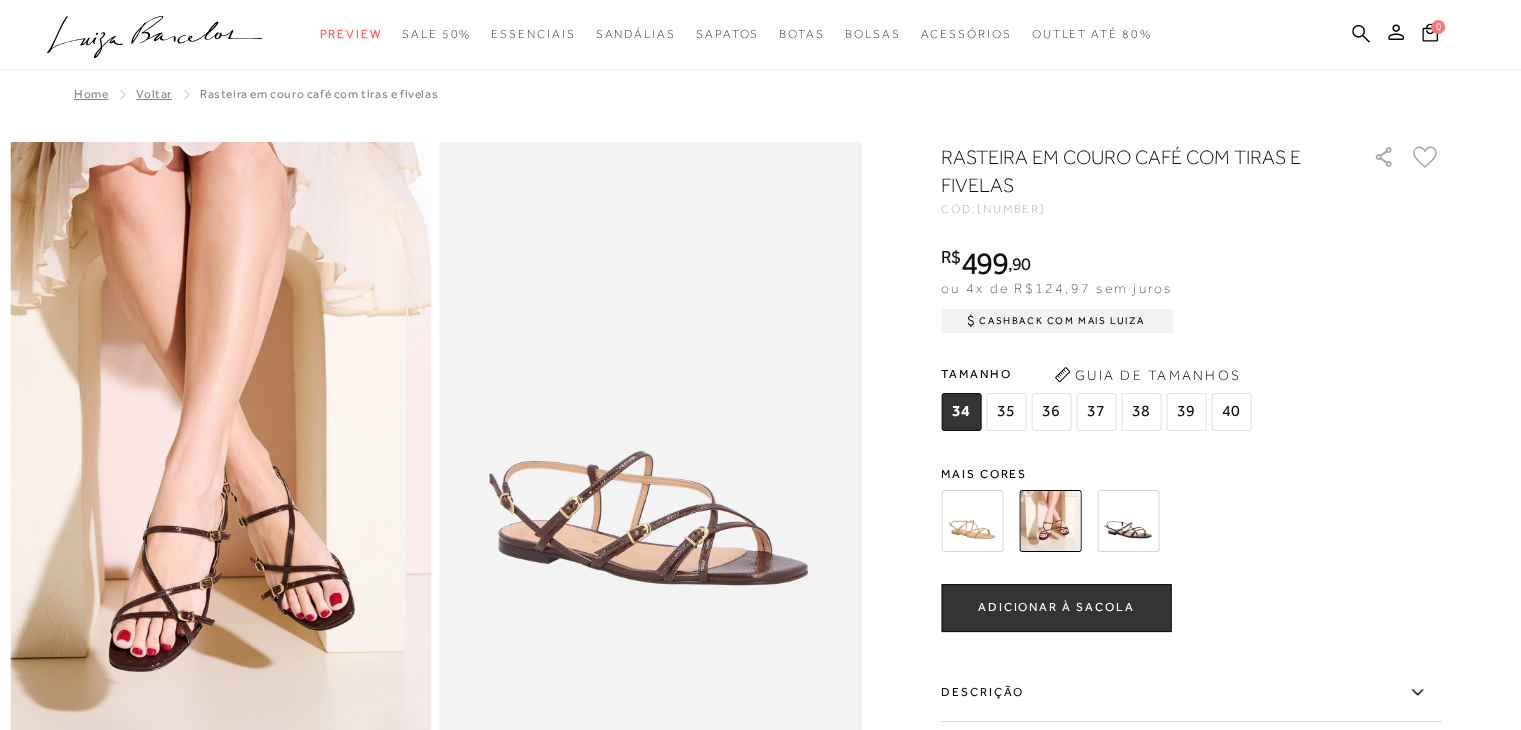click at bounding box center [1050, 521] 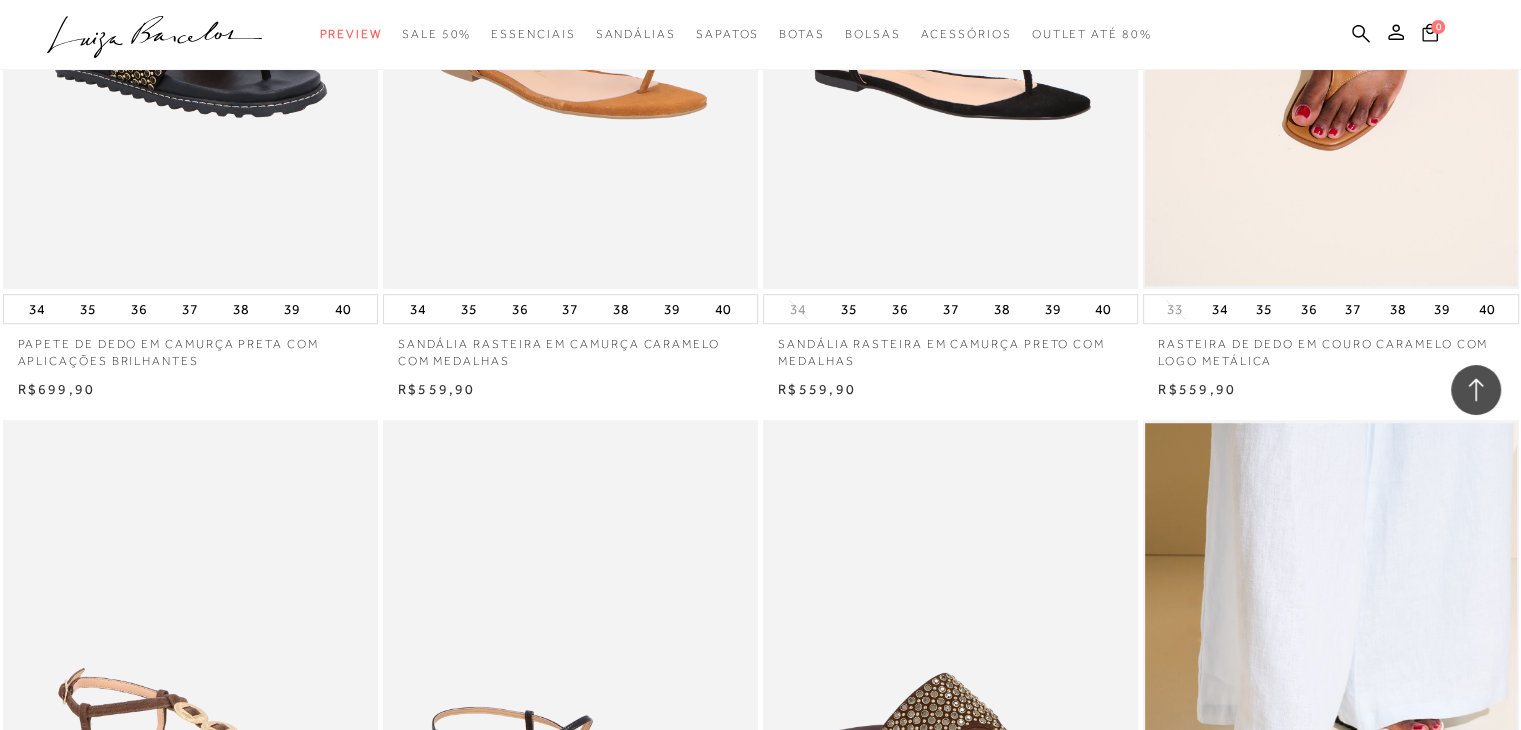 scroll, scrollTop: 1392, scrollLeft: 0, axis: vertical 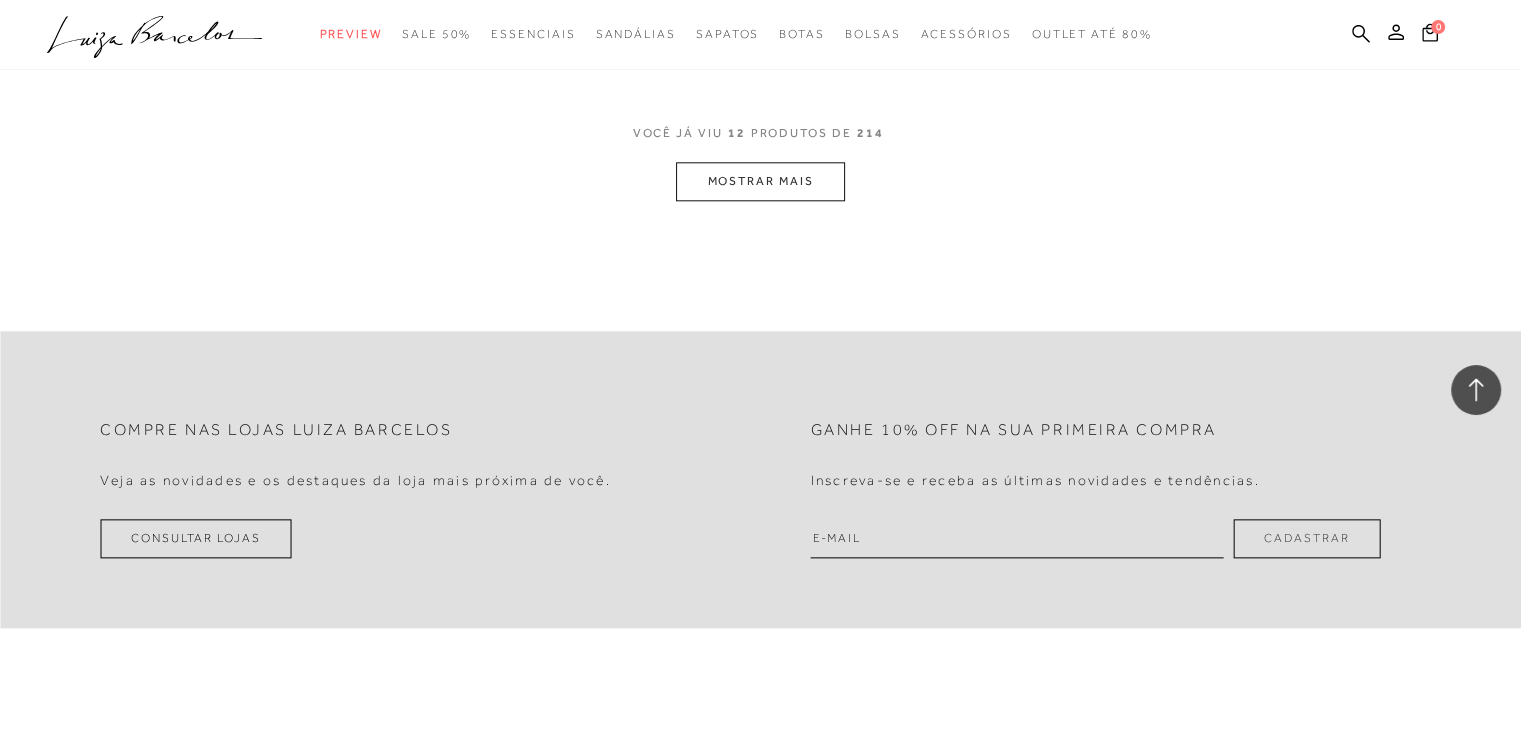 click on "MOSTRAR MAIS" at bounding box center [760, 181] 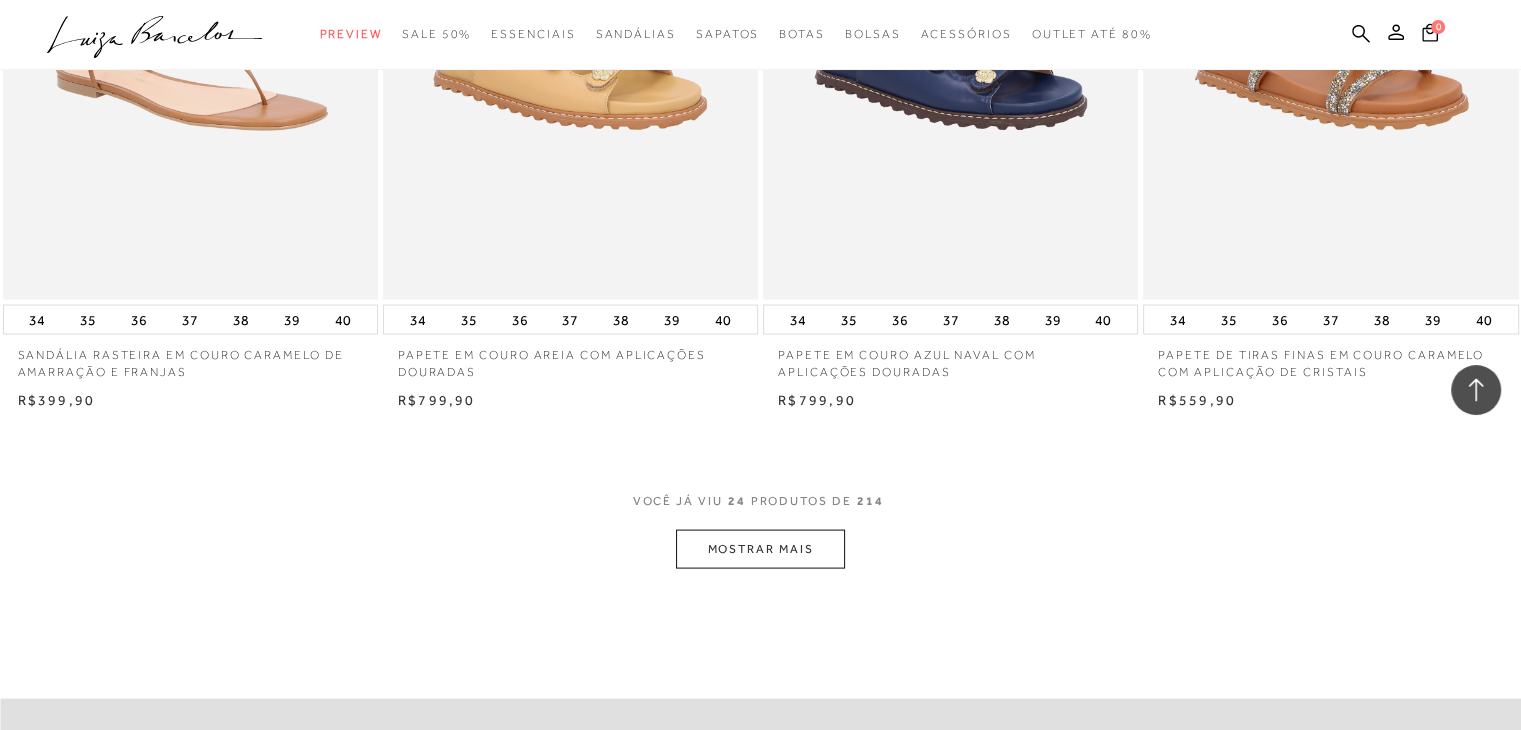 scroll, scrollTop: 3912, scrollLeft: 0, axis: vertical 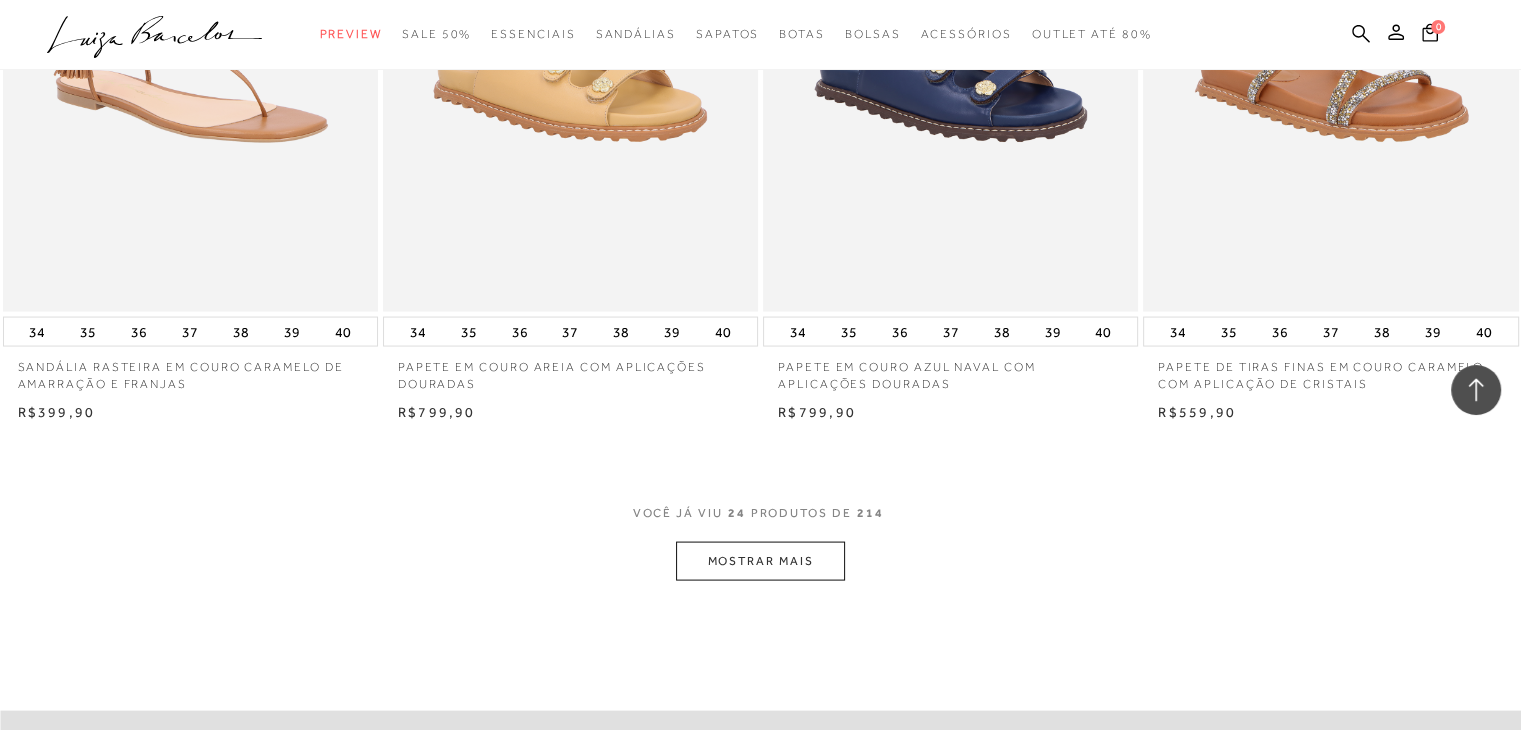 click on "MOSTRAR MAIS" at bounding box center (760, 561) 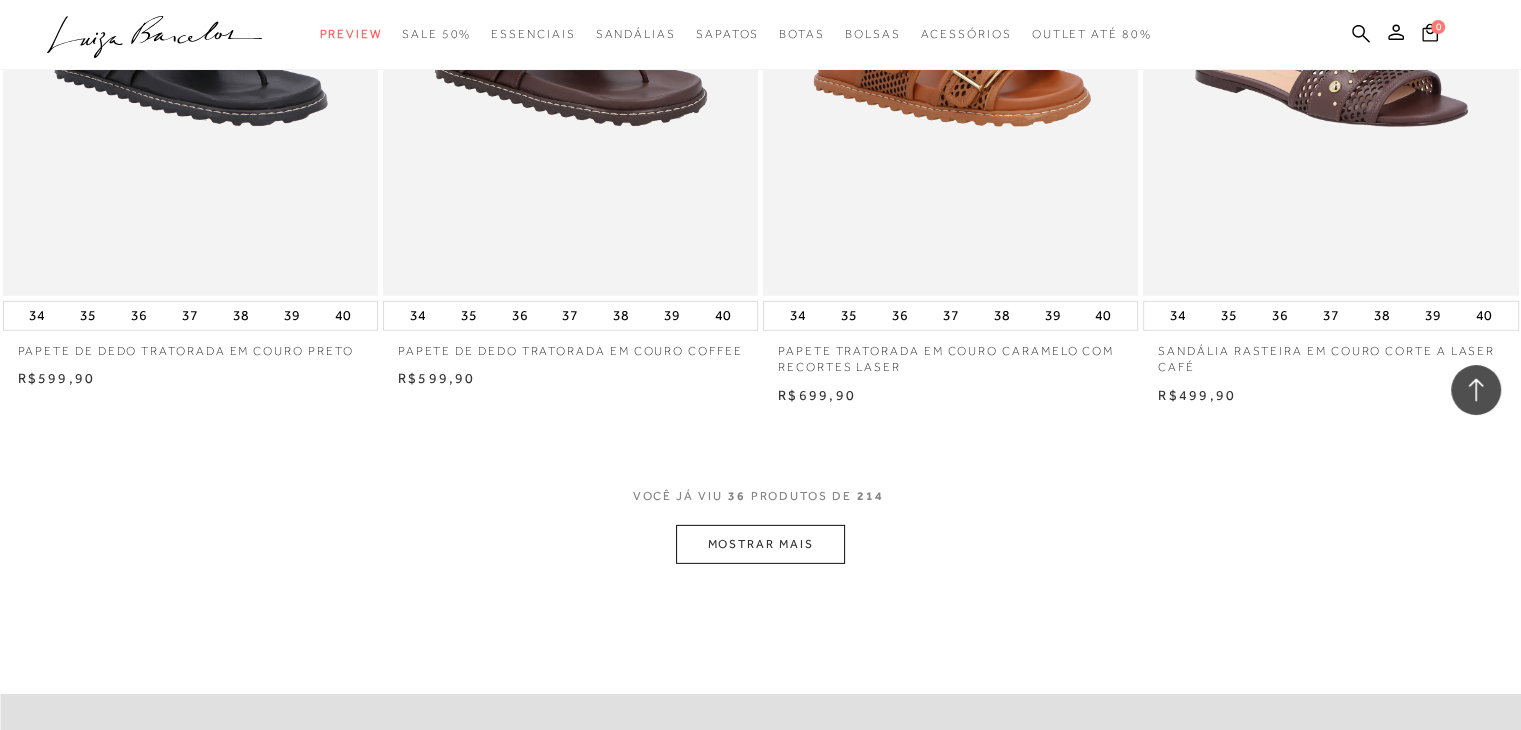 scroll, scrollTop: 5999, scrollLeft: 0, axis: vertical 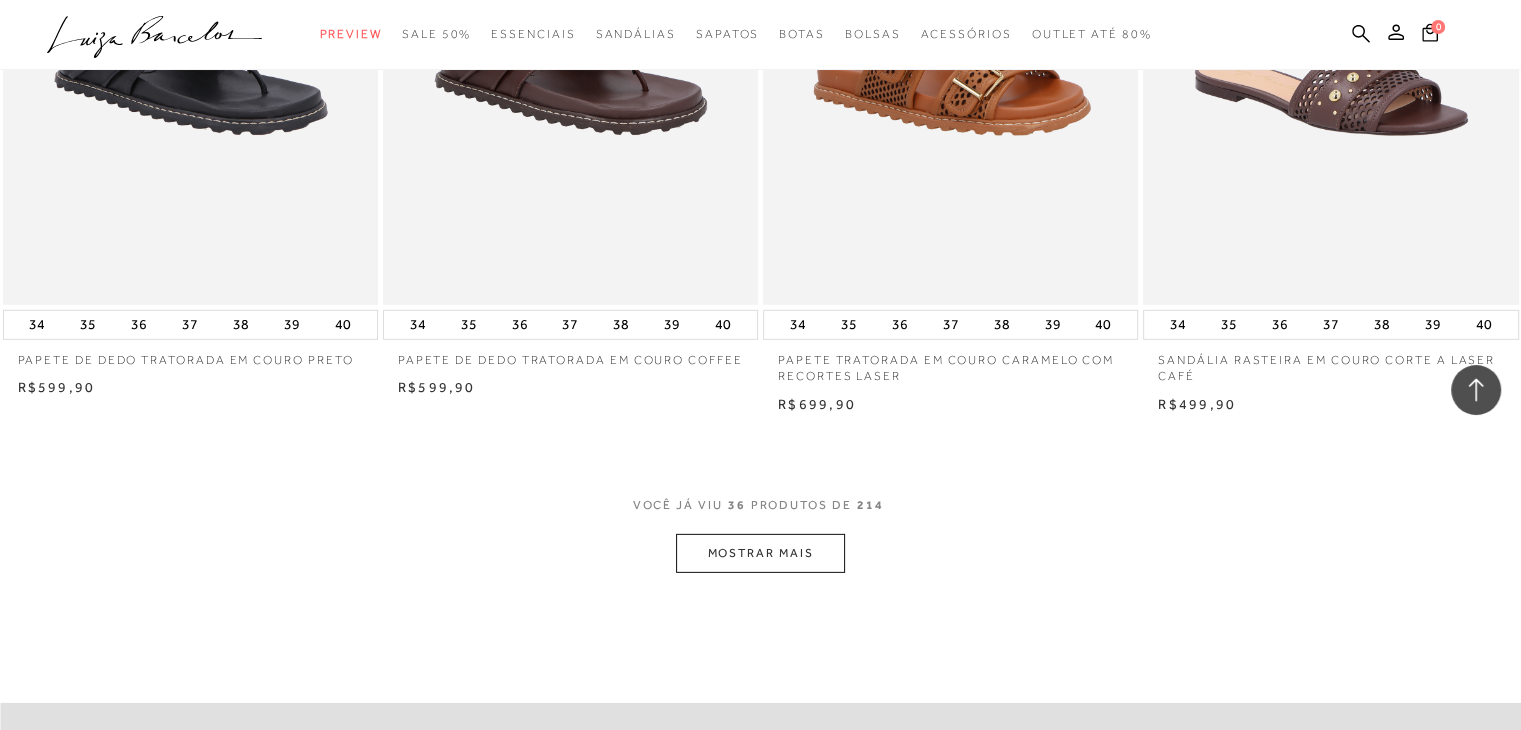 click on "MOSTRAR MAIS" at bounding box center [760, 553] 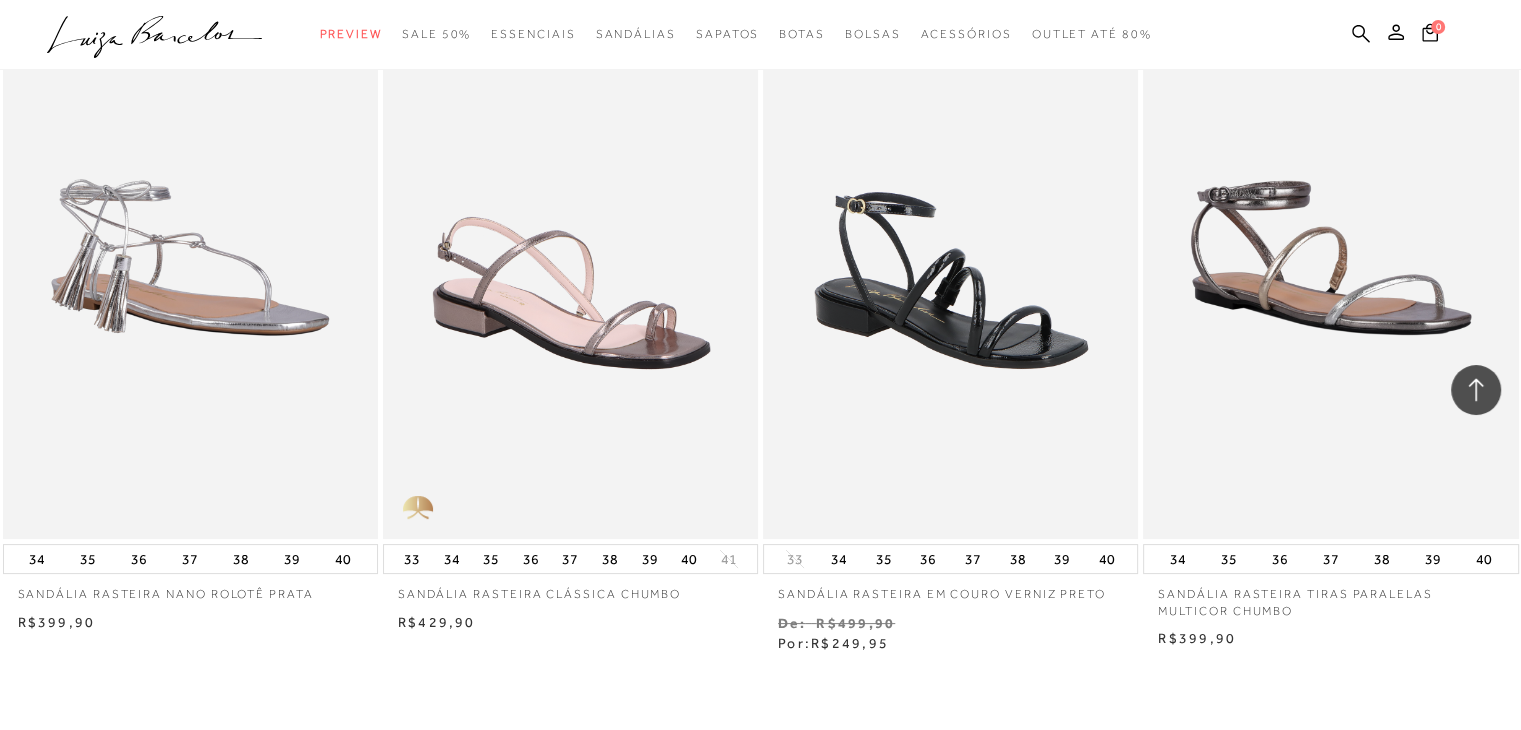 scroll, scrollTop: 7877, scrollLeft: 0, axis: vertical 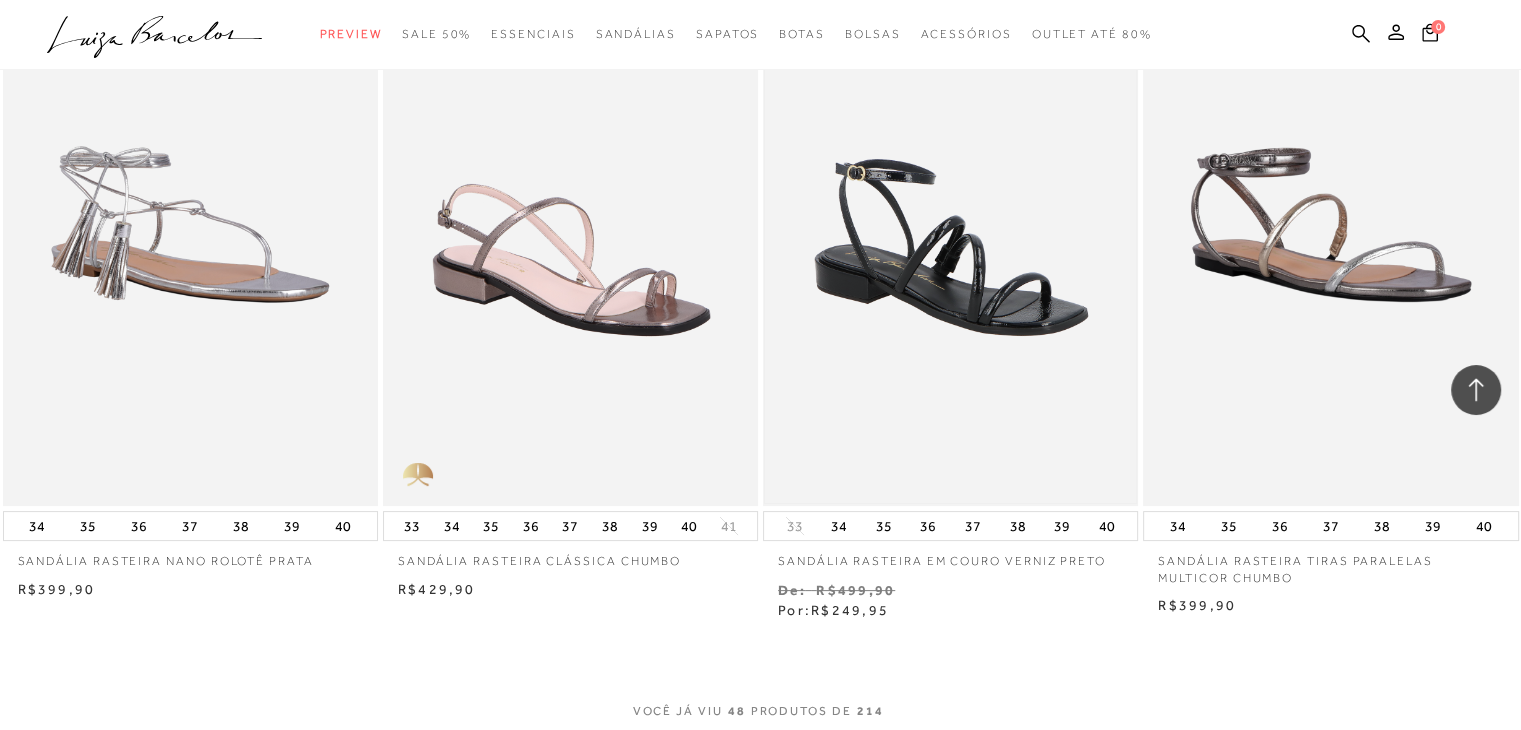 click at bounding box center (950, 224) 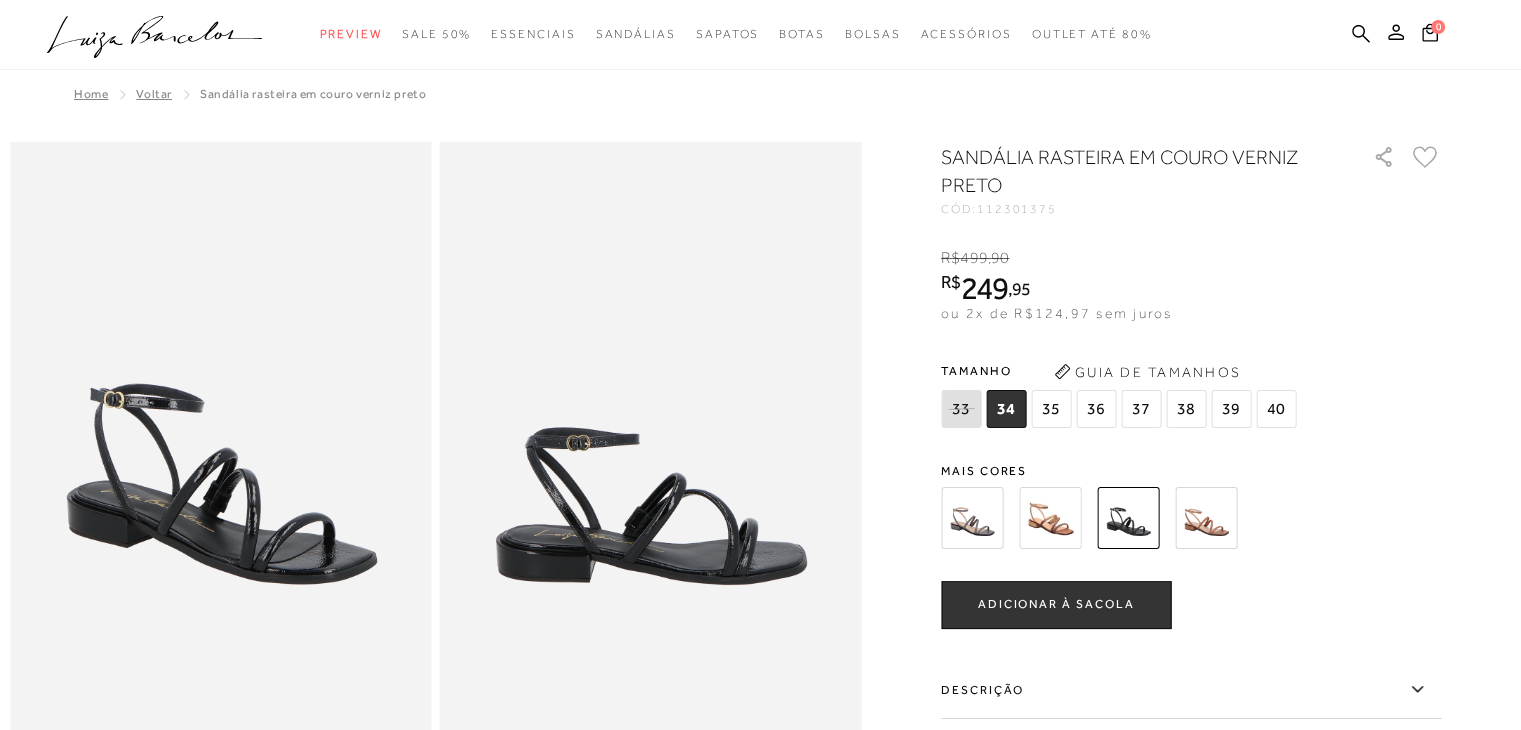 scroll, scrollTop: 0, scrollLeft: 0, axis: both 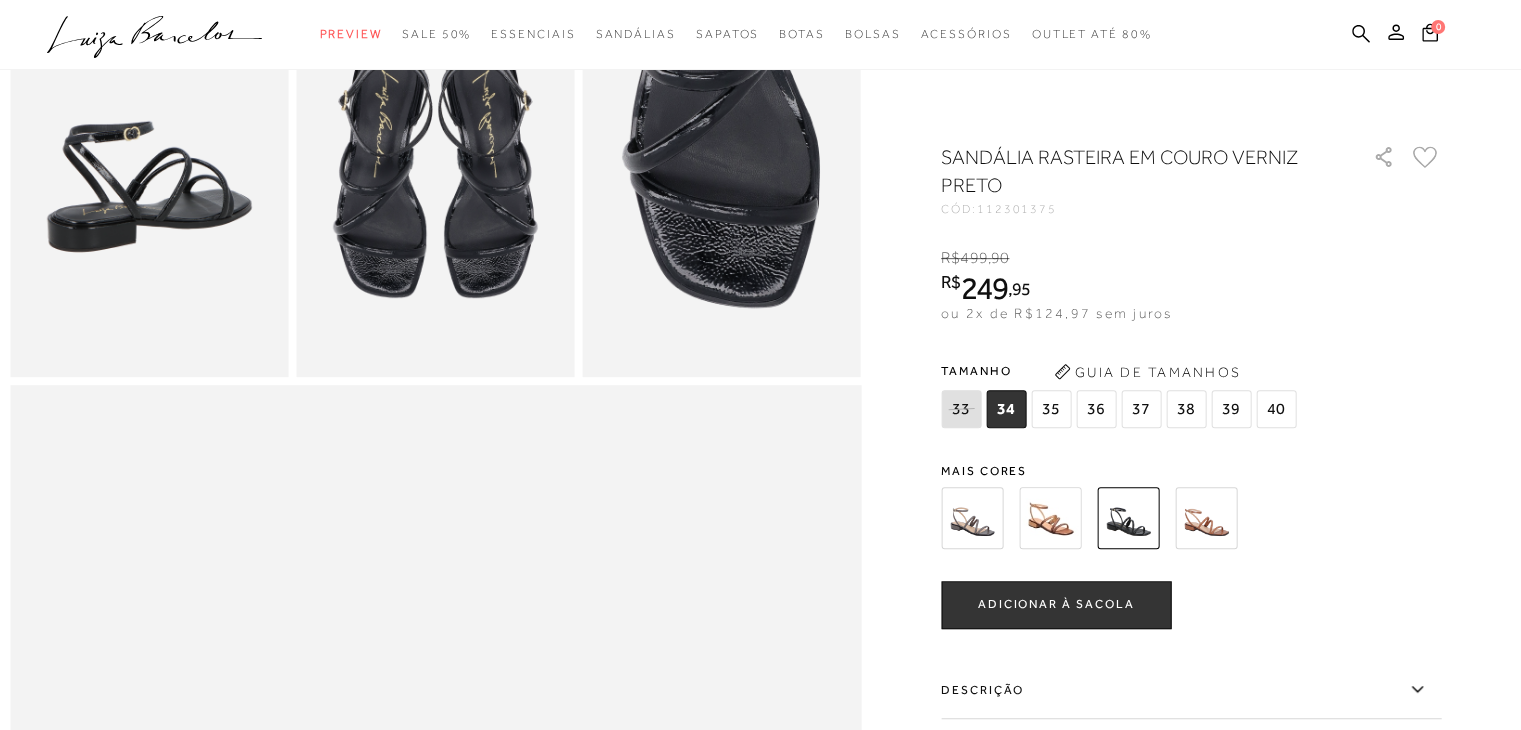 click on "Descrição" at bounding box center (1191, 690) 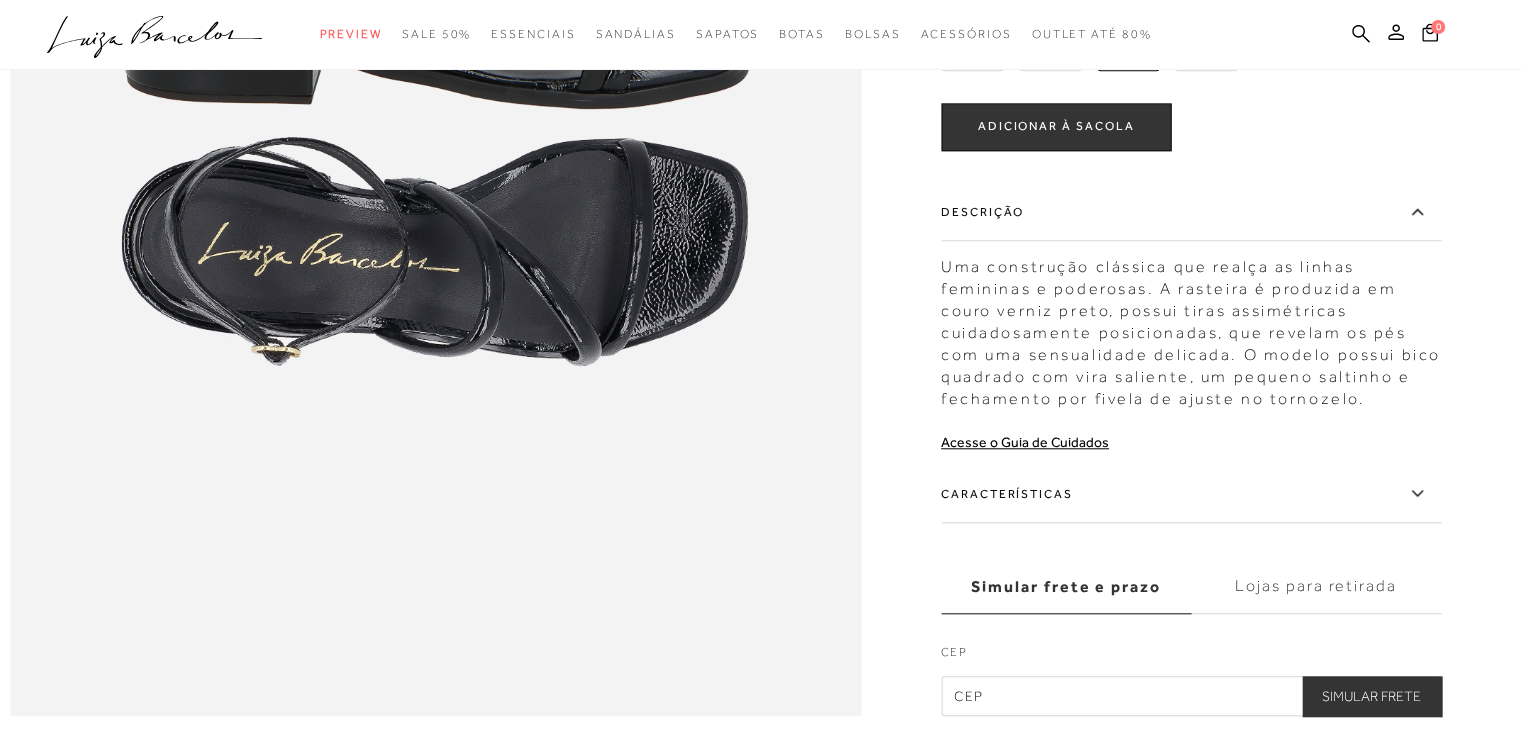 scroll, scrollTop: 1800, scrollLeft: 0, axis: vertical 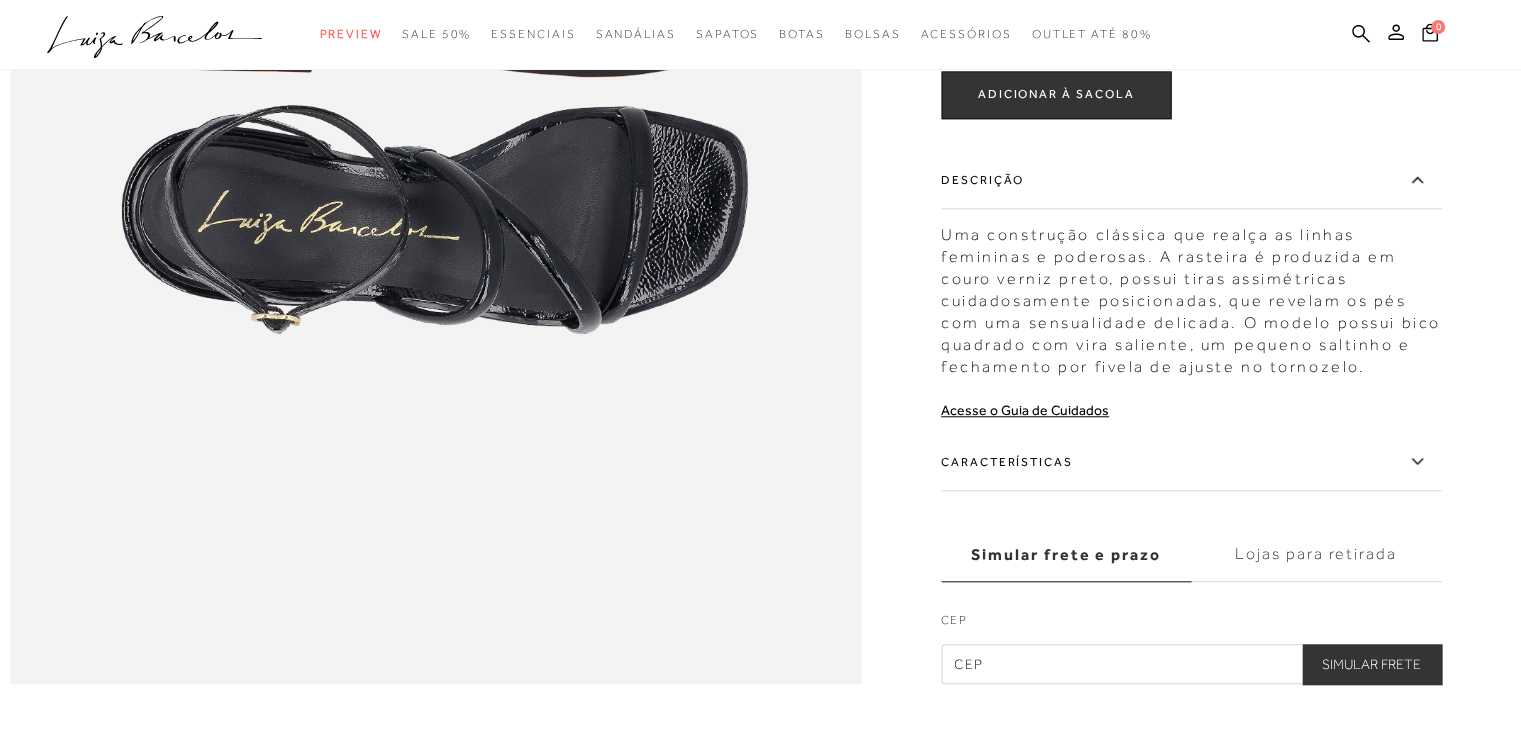 click on "Características" at bounding box center [1191, 462] 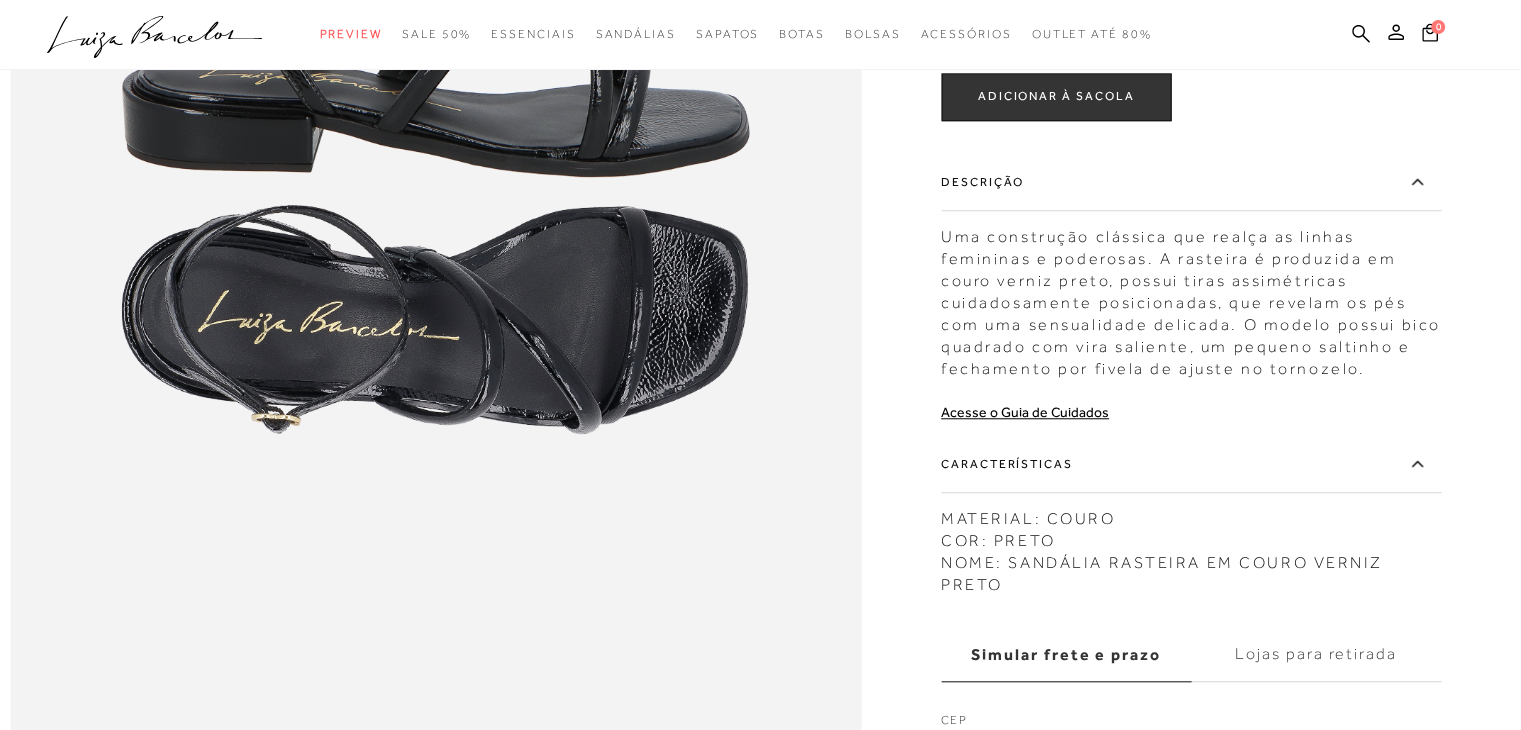 scroll, scrollTop: 1648, scrollLeft: 0, axis: vertical 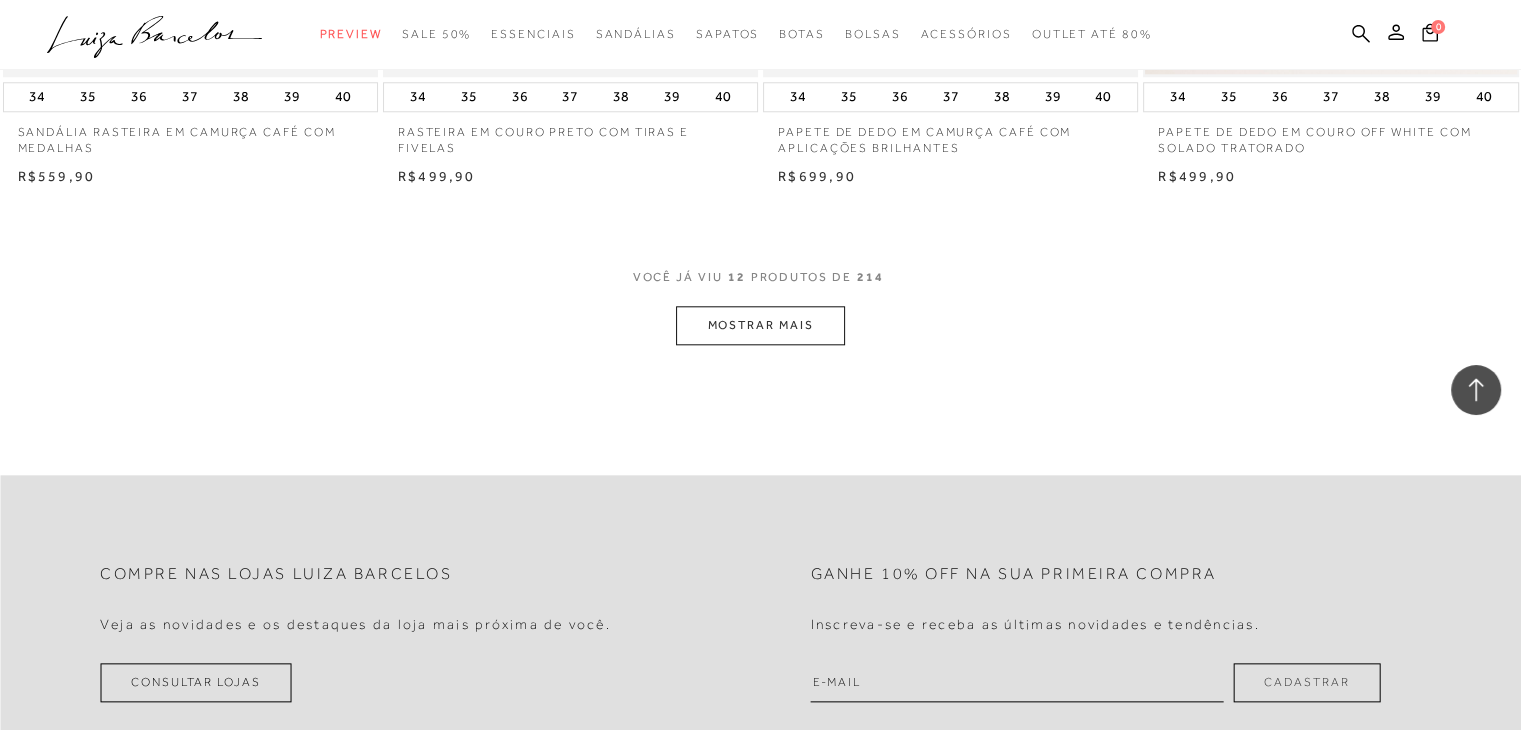click on "MOSTRAR MAIS" at bounding box center [760, 325] 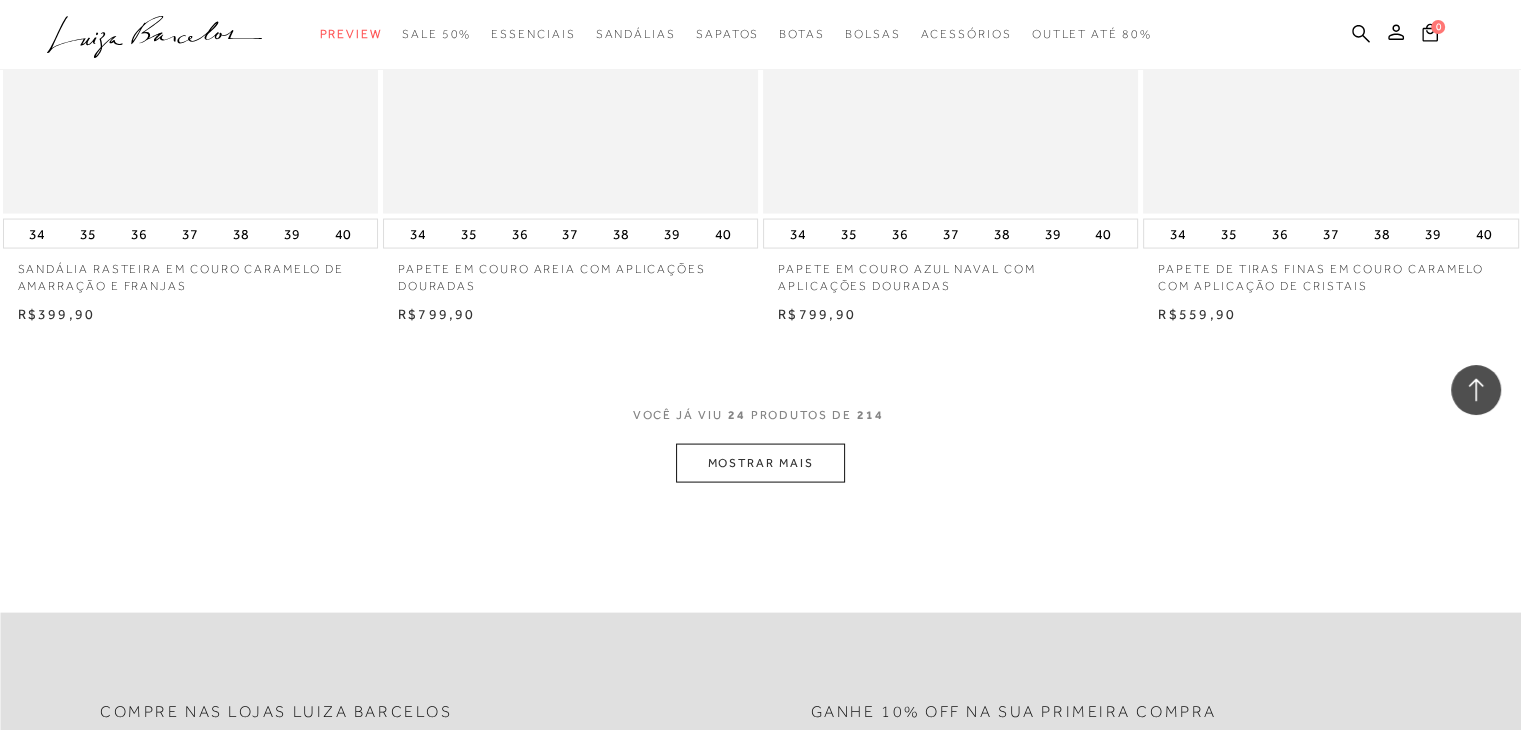 scroll, scrollTop: 4004, scrollLeft: 0, axis: vertical 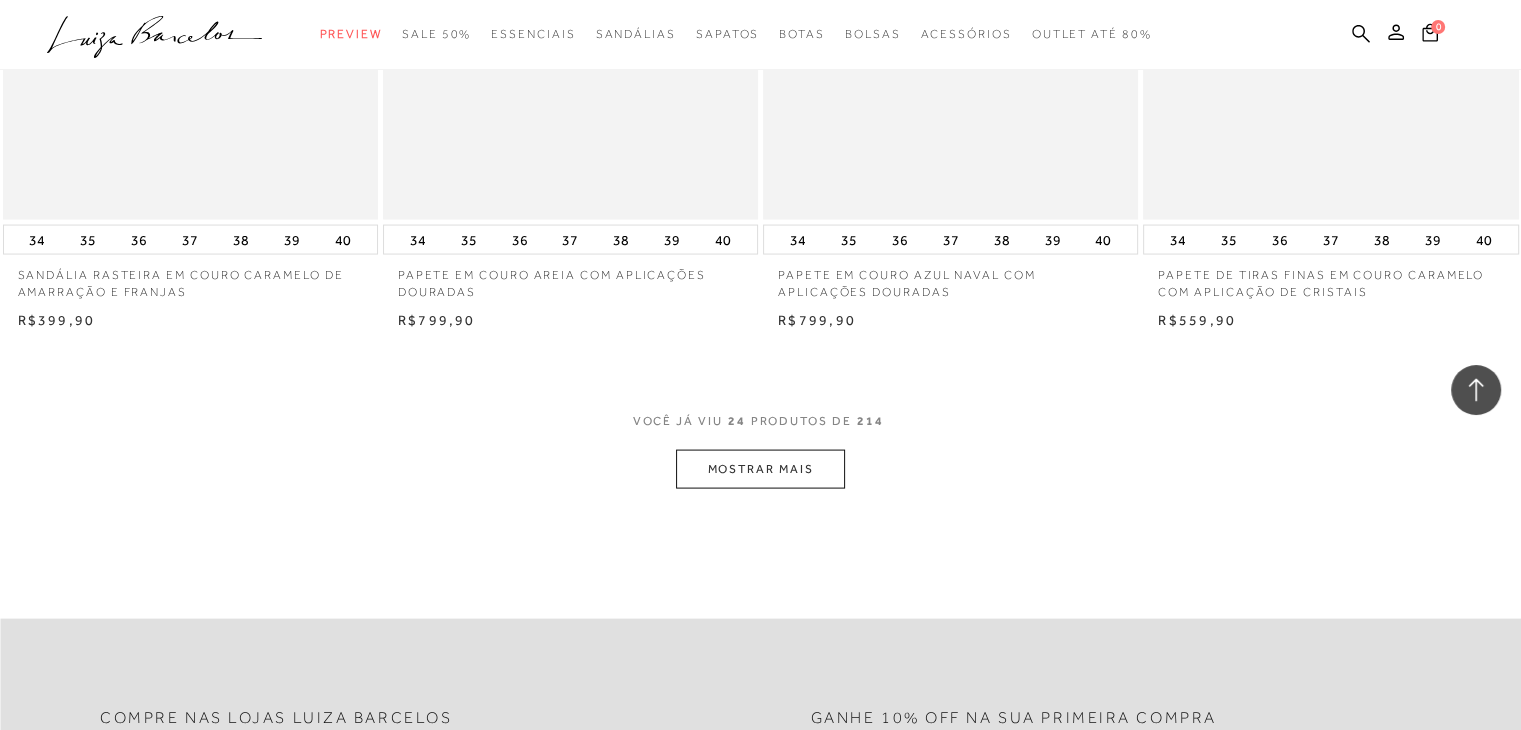 click on "MOSTRAR MAIS" at bounding box center [760, 469] 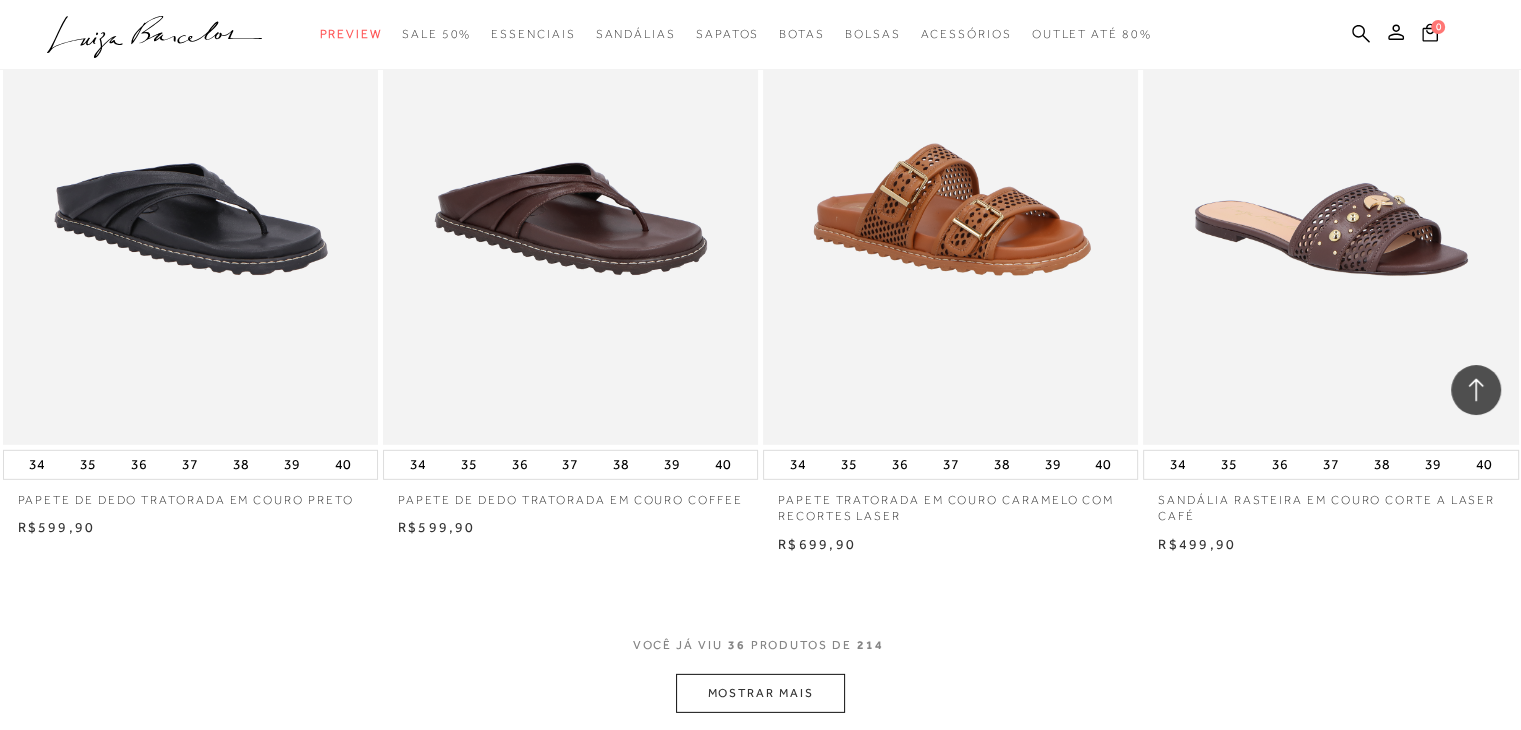 scroll, scrollTop: 6048, scrollLeft: 0, axis: vertical 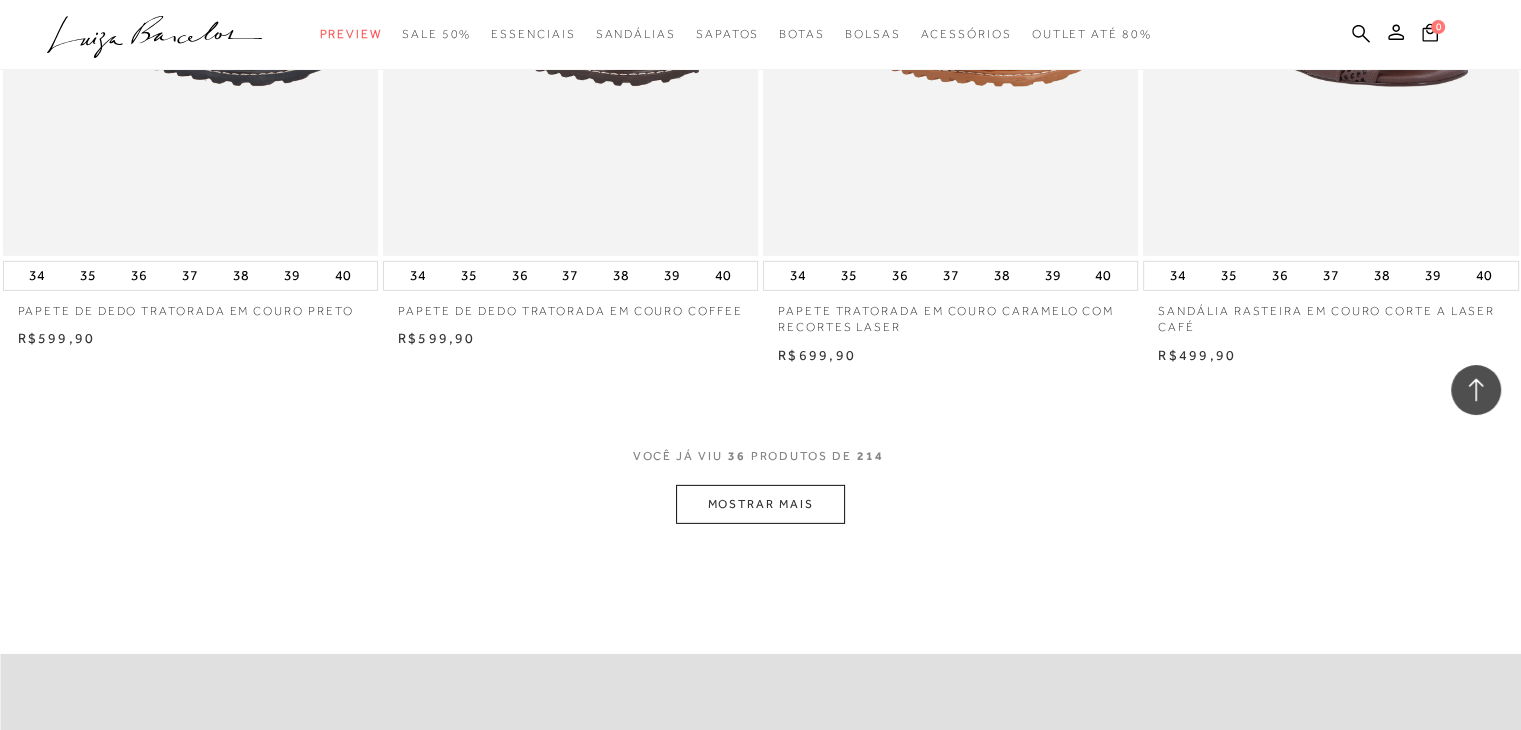 click on "MOSTRAR MAIS" at bounding box center (760, 504) 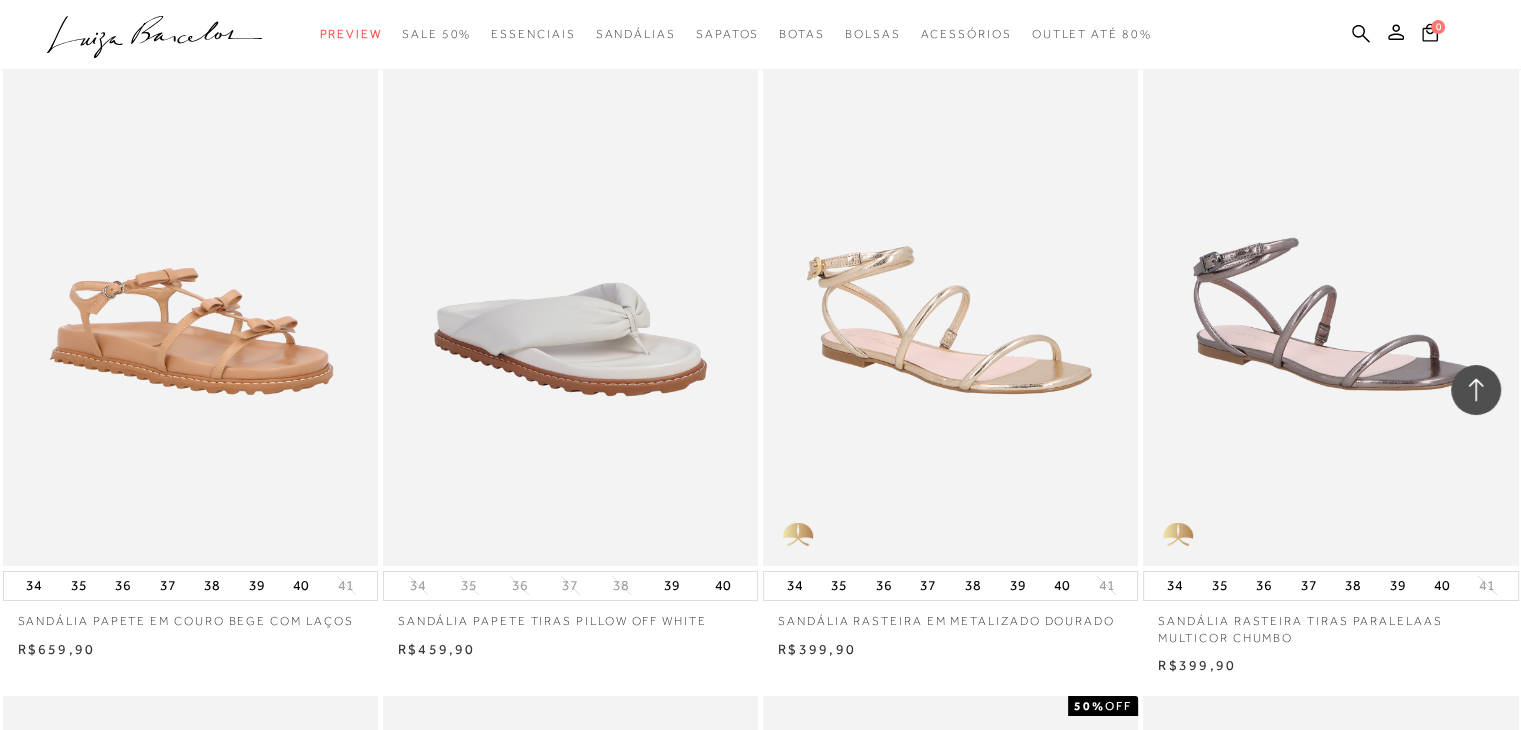 scroll, scrollTop: 7156, scrollLeft: 0, axis: vertical 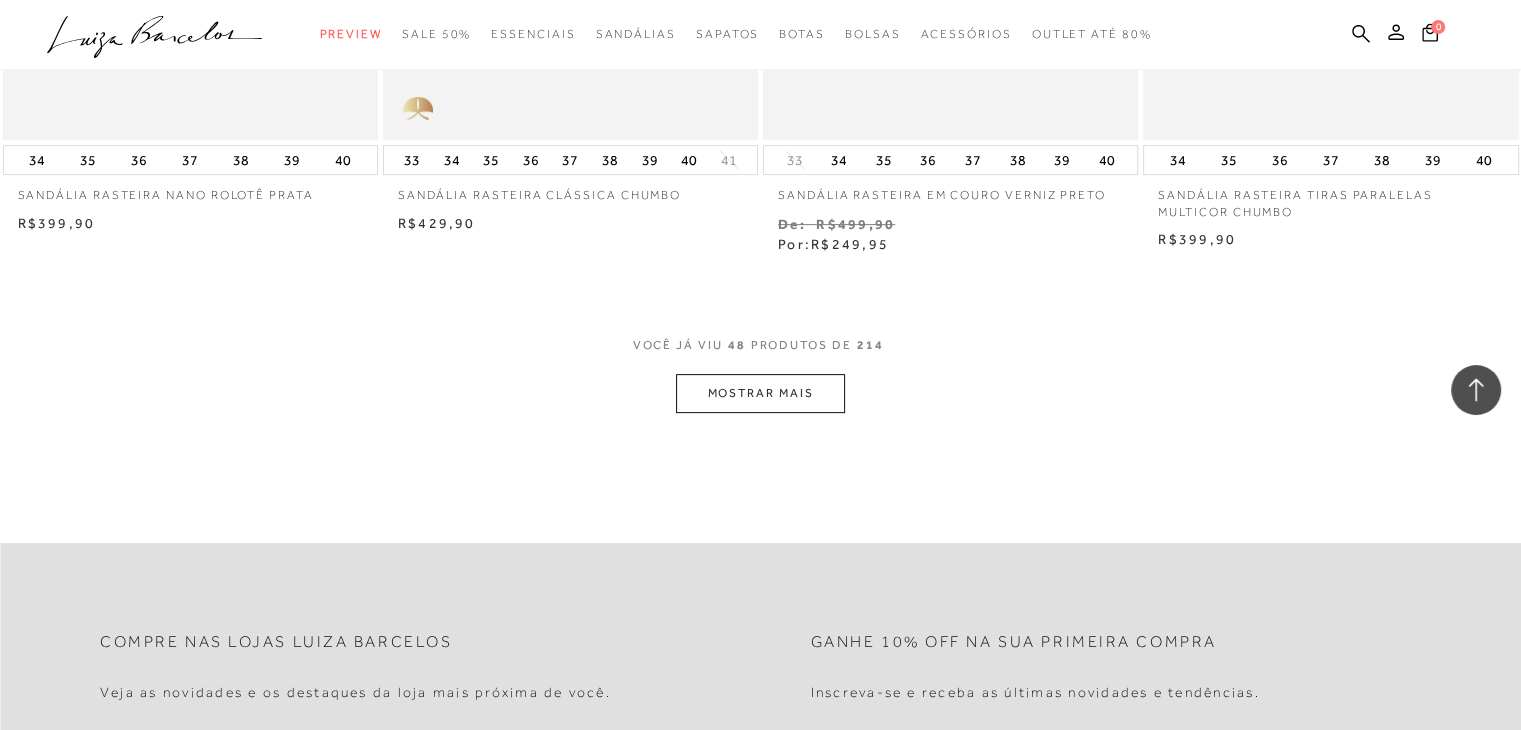 click on "MOSTRAR MAIS" at bounding box center [760, 393] 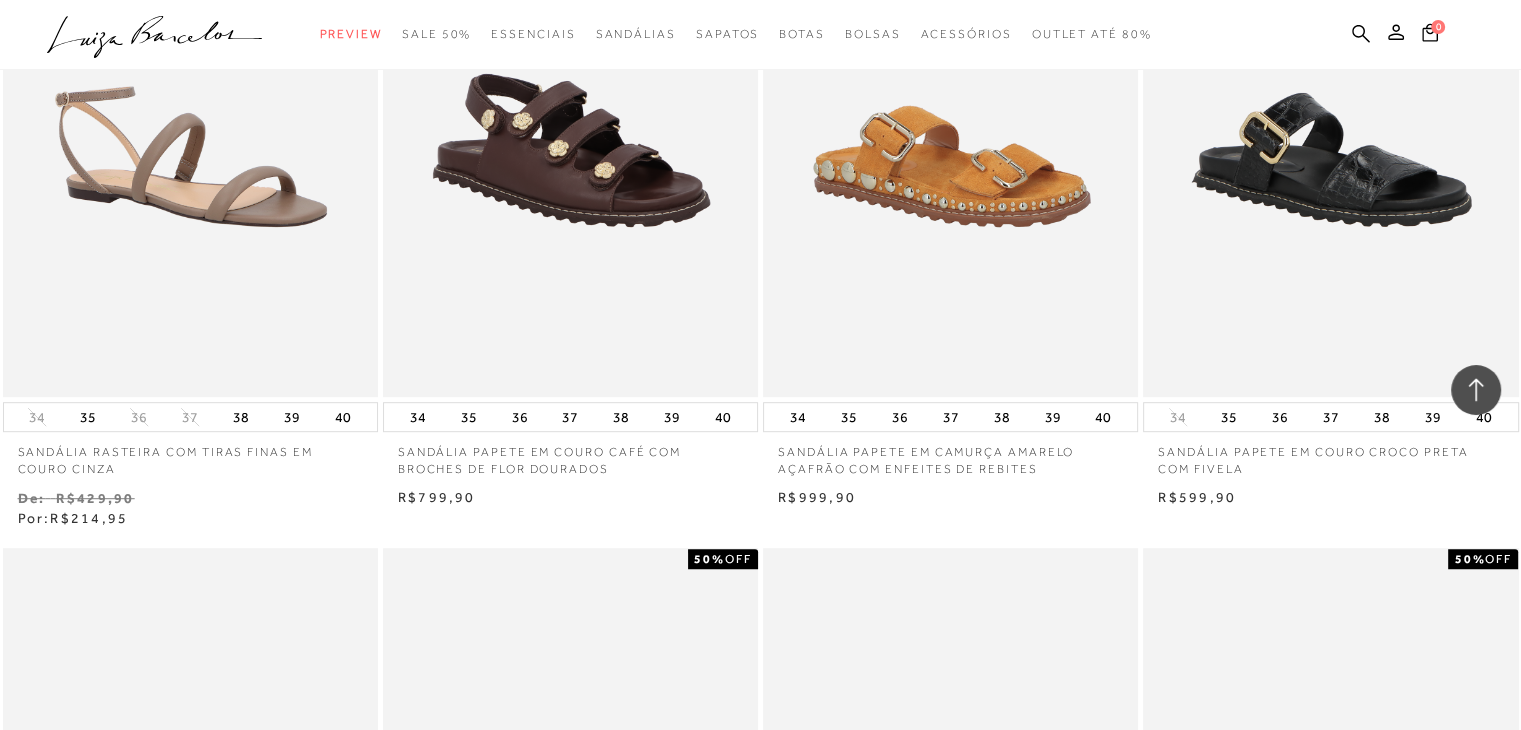 scroll, scrollTop: 8629, scrollLeft: 0, axis: vertical 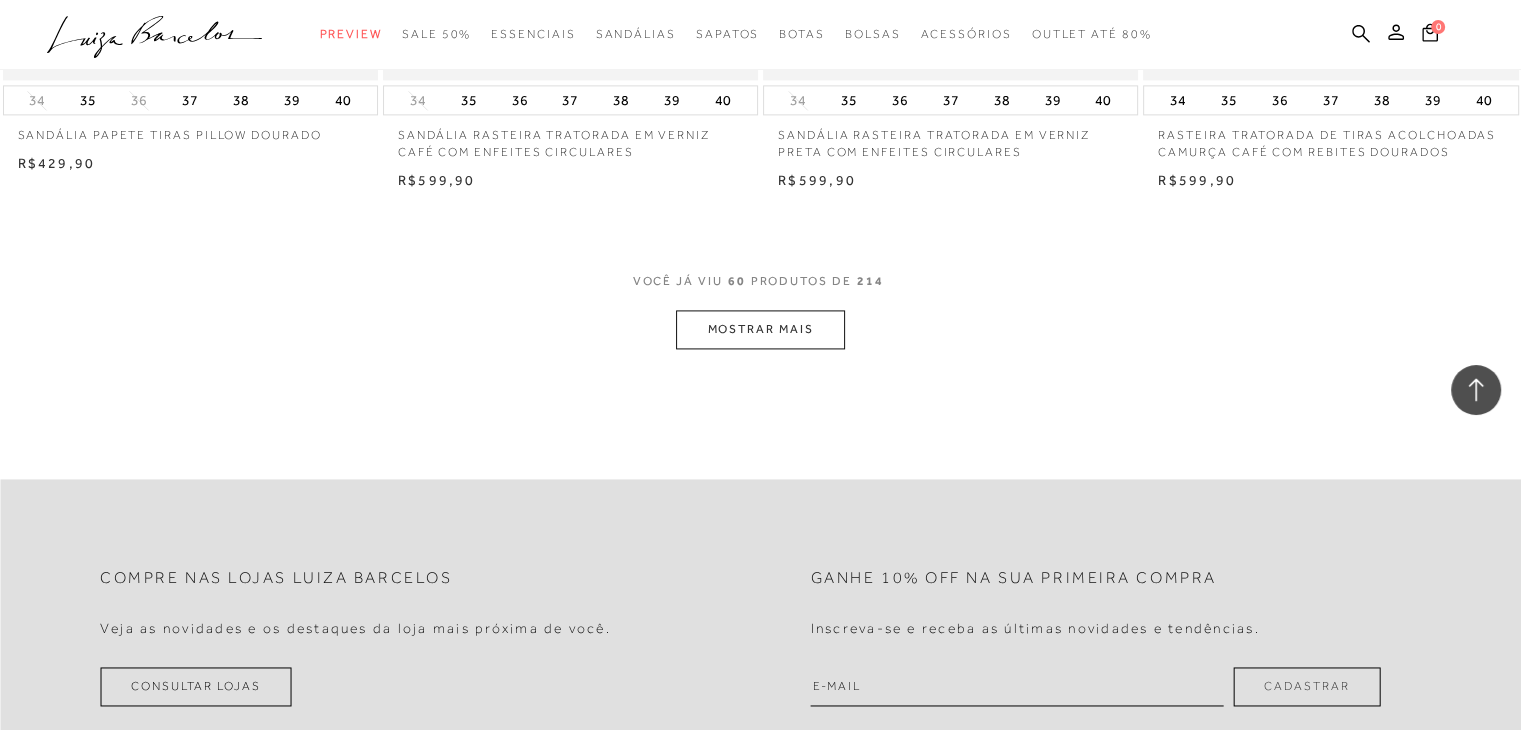 click on "MOSTRAR MAIS" at bounding box center [760, 329] 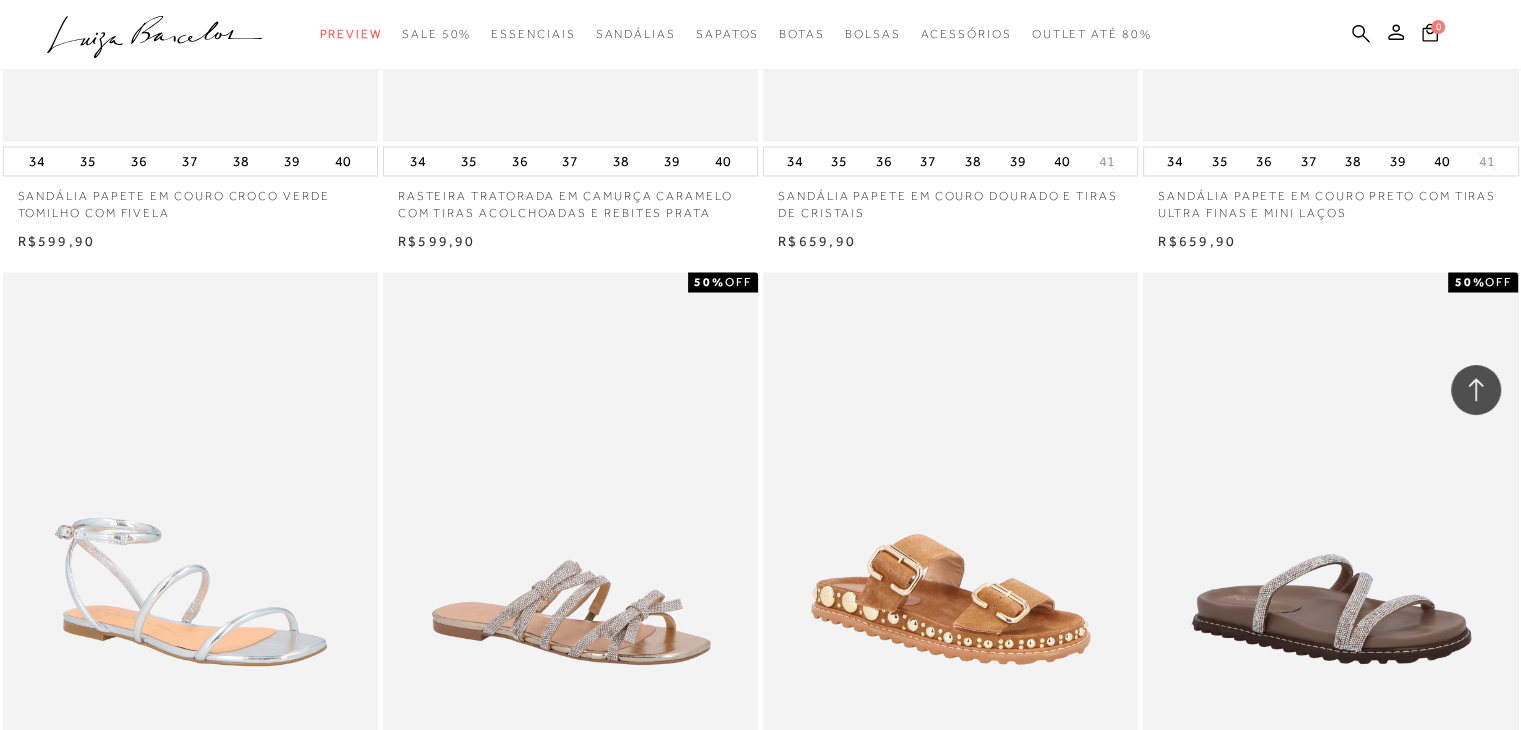 scroll, scrollTop: 11172, scrollLeft: 0, axis: vertical 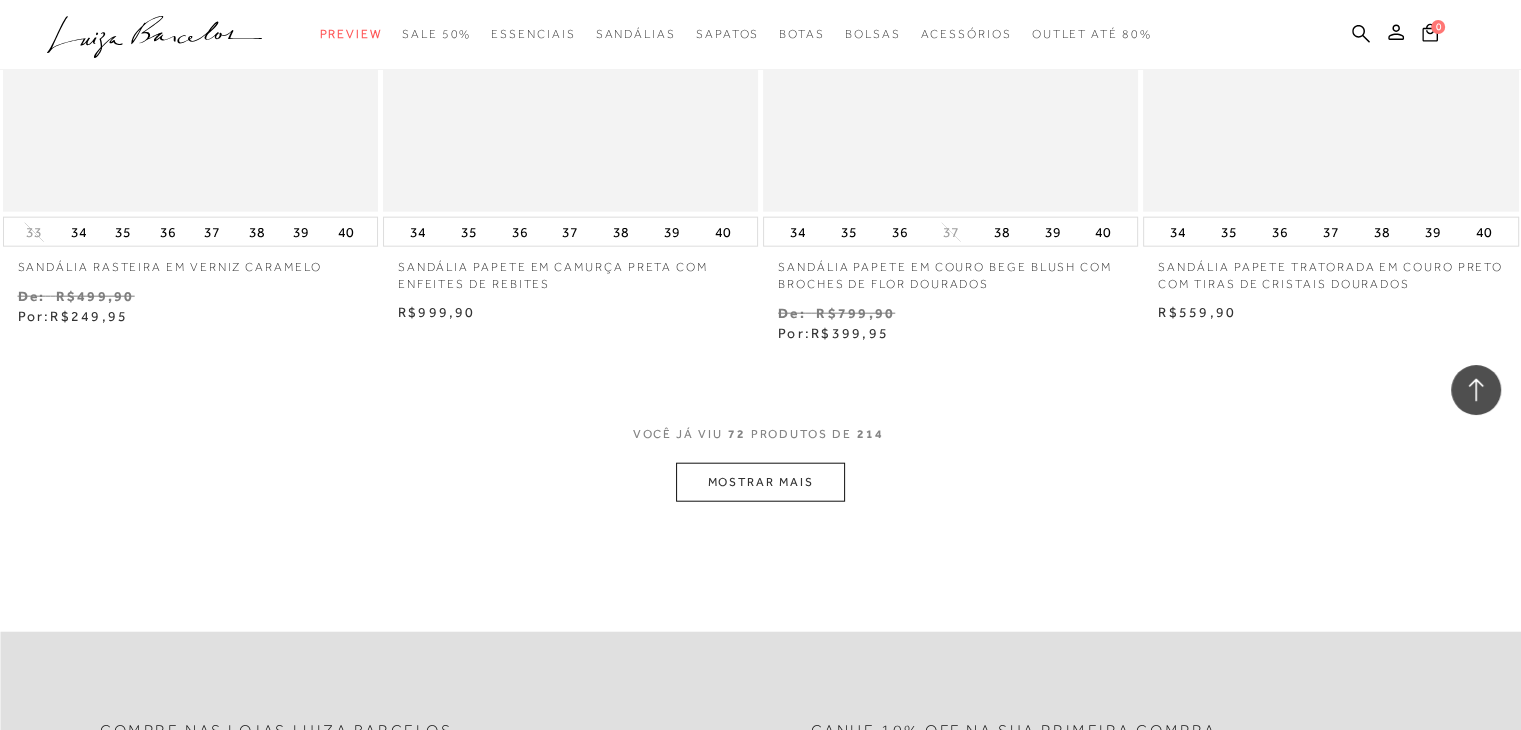 click on "MOSTRAR MAIS" at bounding box center [760, 482] 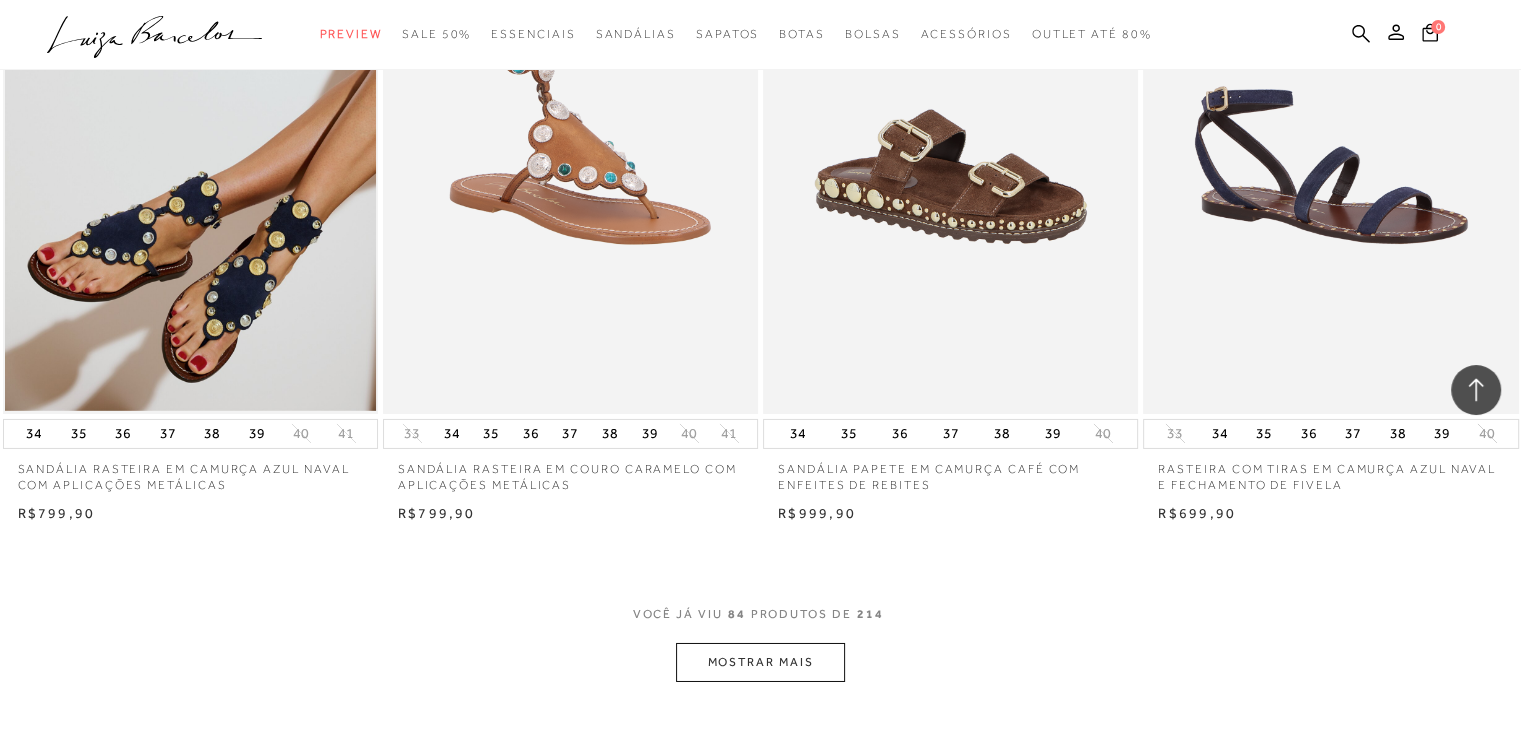 scroll, scrollTop: 14334, scrollLeft: 0, axis: vertical 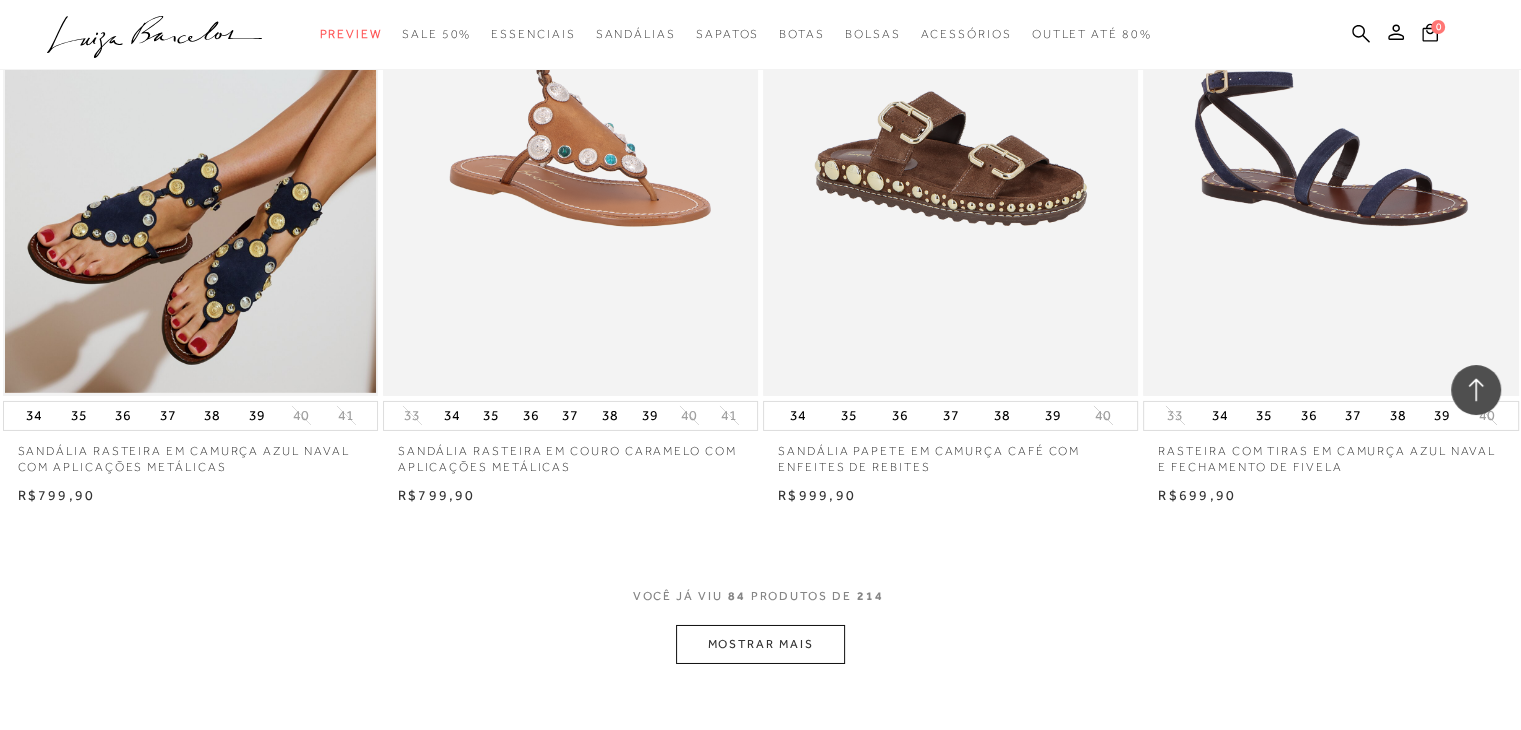 click on "MOSTRAR MAIS" at bounding box center (760, 644) 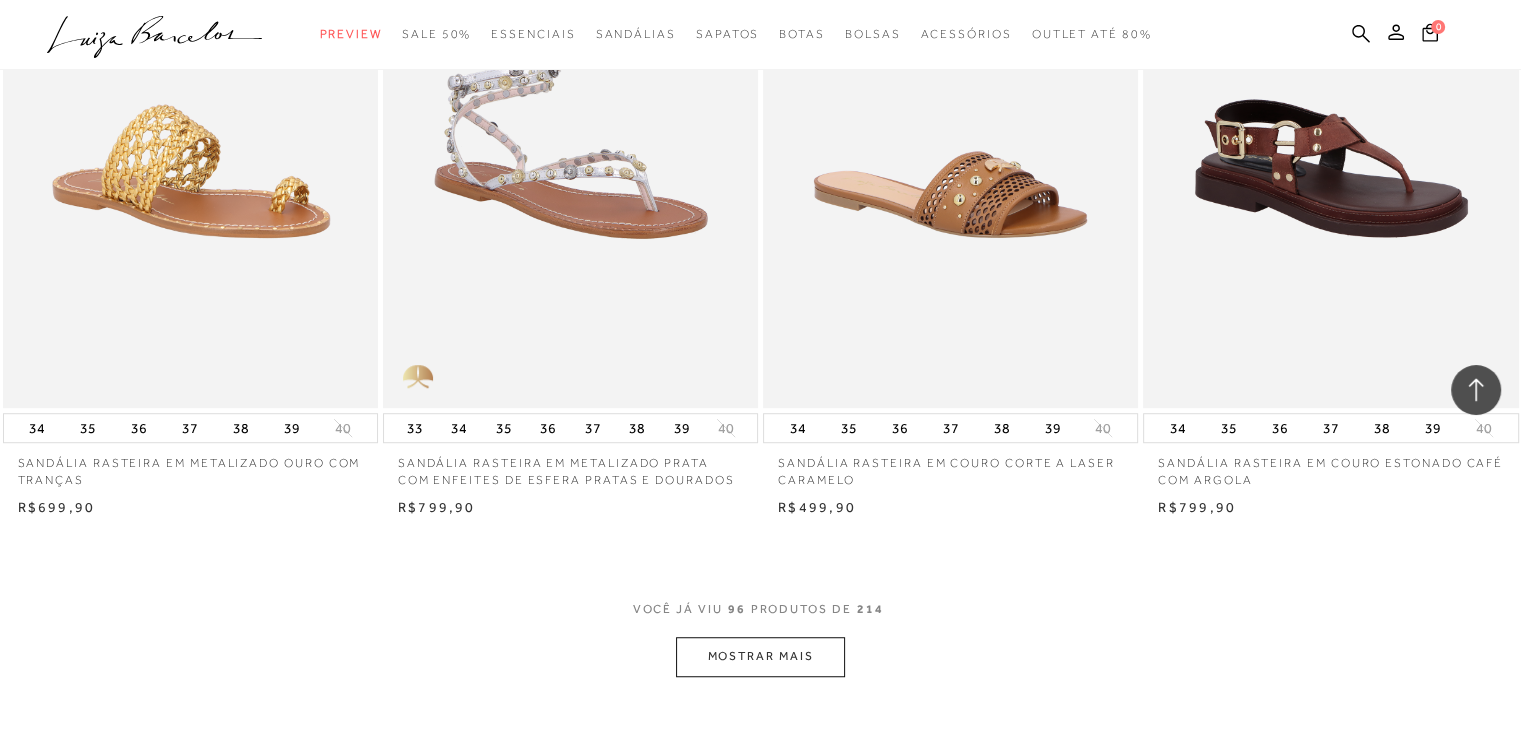 scroll, scrollTop: 16526, scrollLeft: 0, axis: vertical 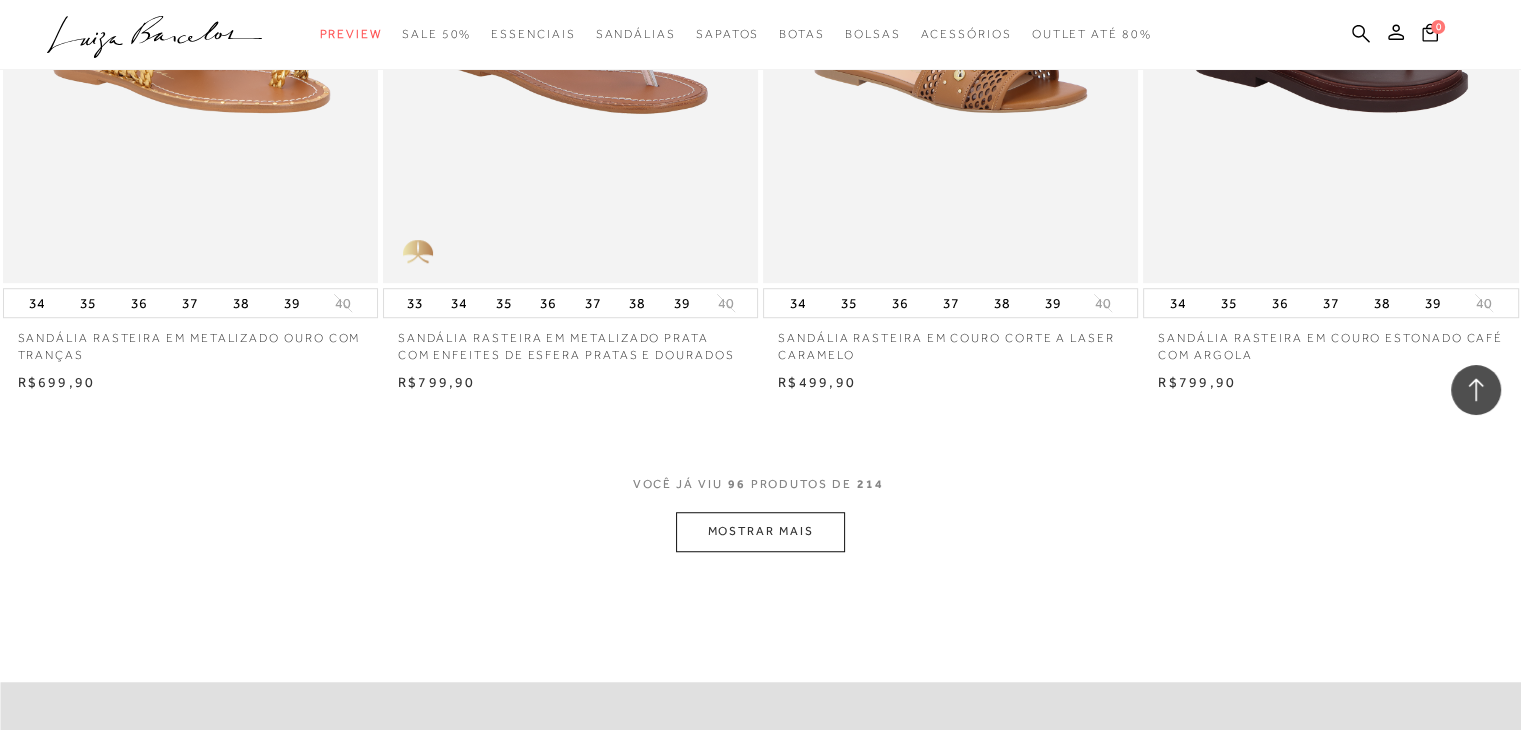click on "MOSTRAR MAIS" at bounding box center (760, 531) 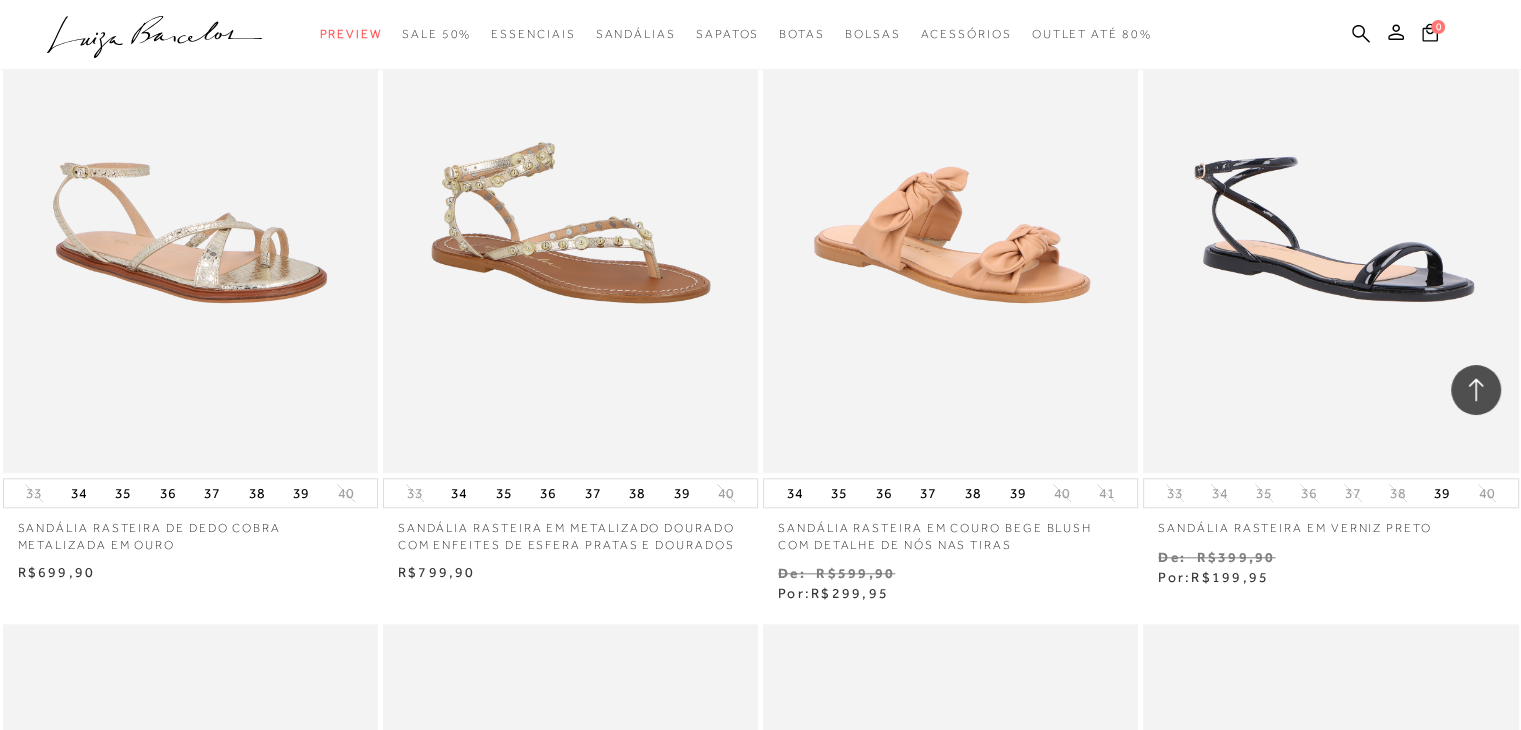 scroll, scrollTop: 17099, scrollLeft: 0, axis: vertical 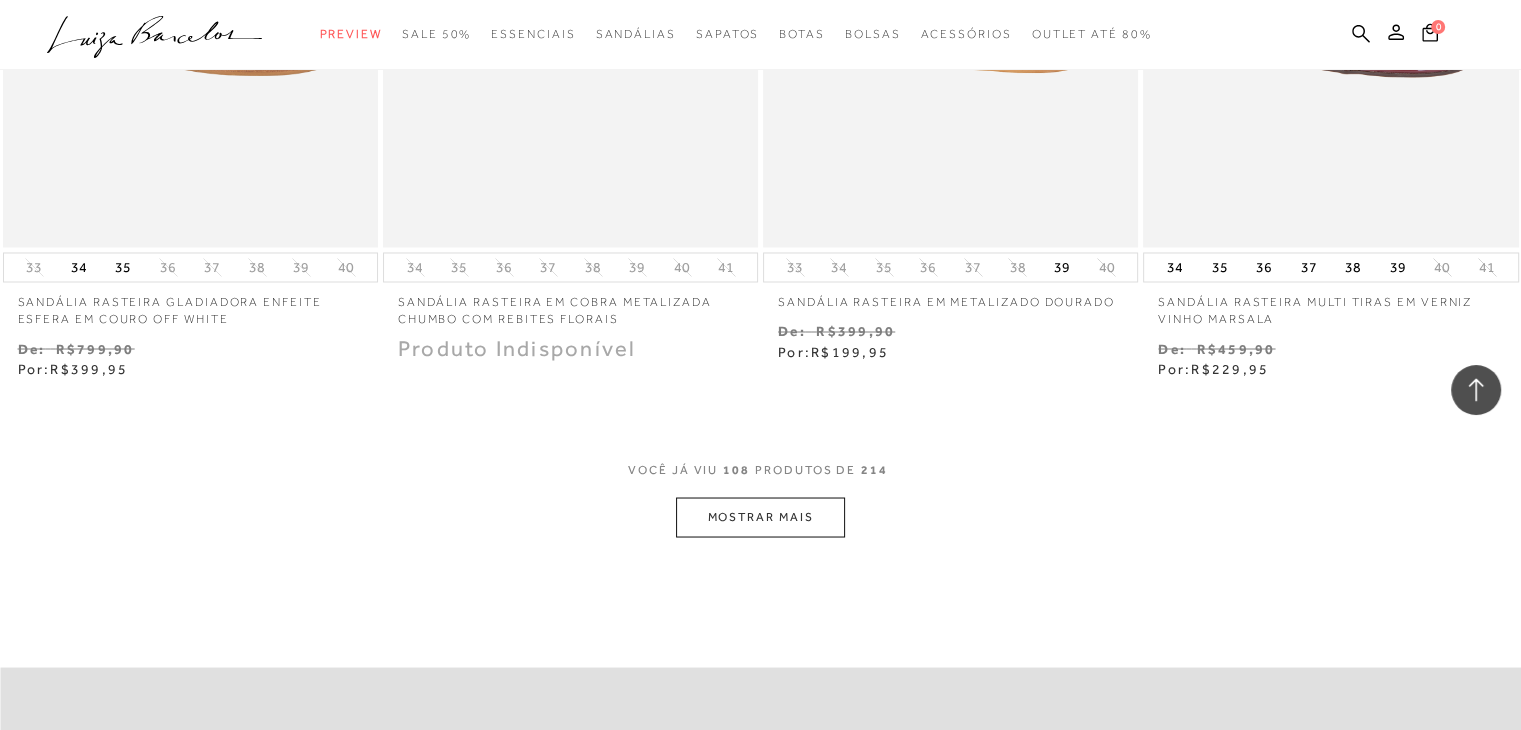 click on "MOSTRAR MAIS" at bounding box center (760, 516) 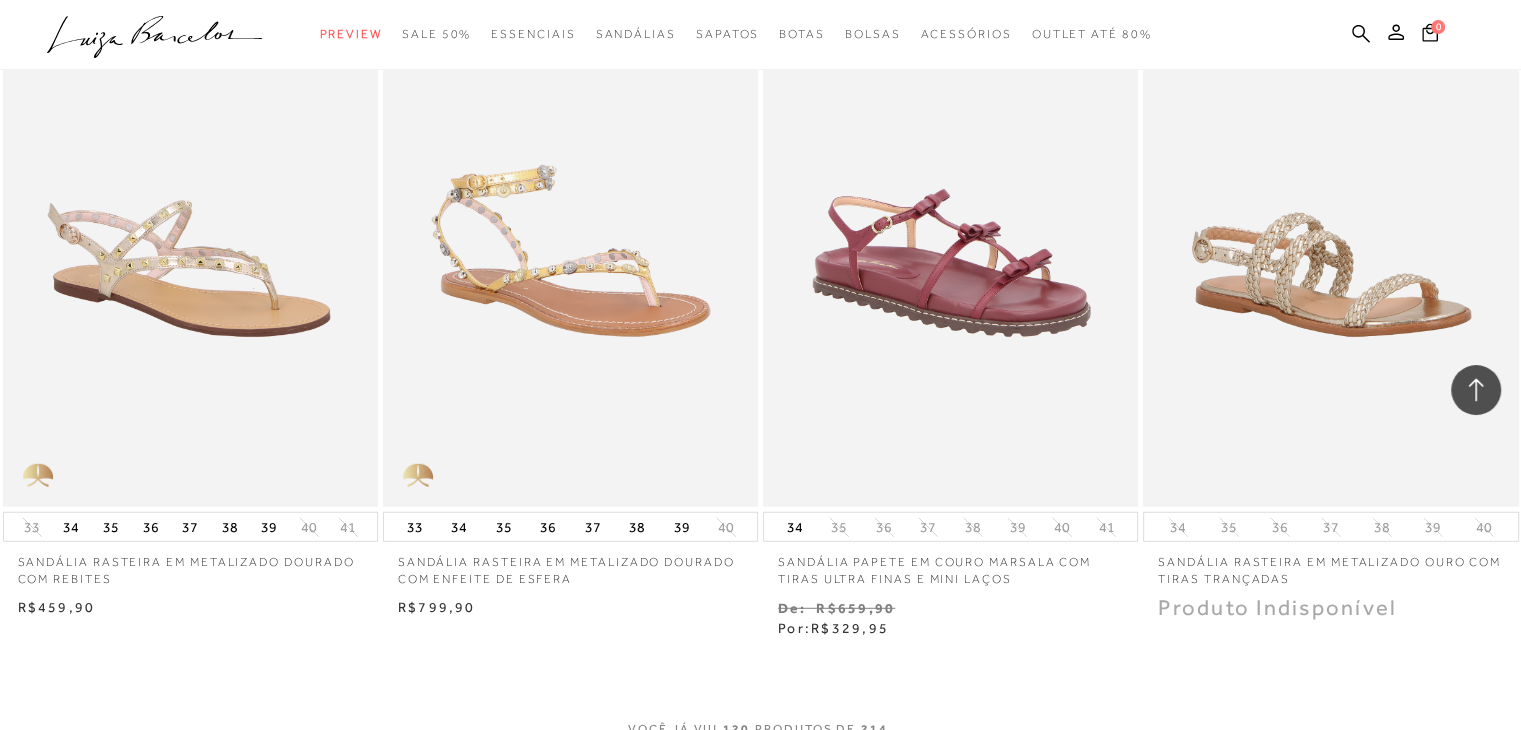 scroll, scrollTop: 20808, scrollLeft: 0, axis: vertical 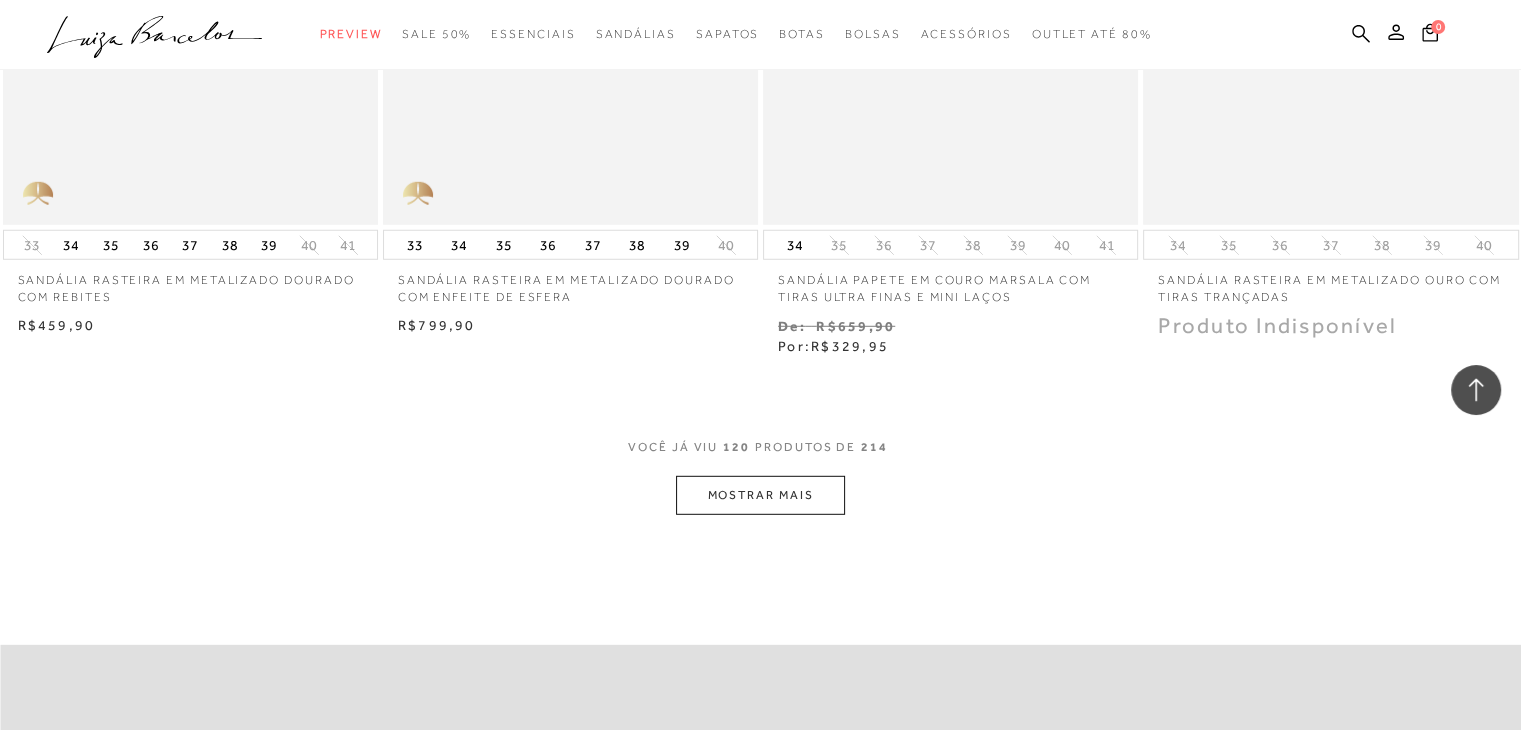click on "MOSTRAR MAIS" at bounding box center (760, 495) 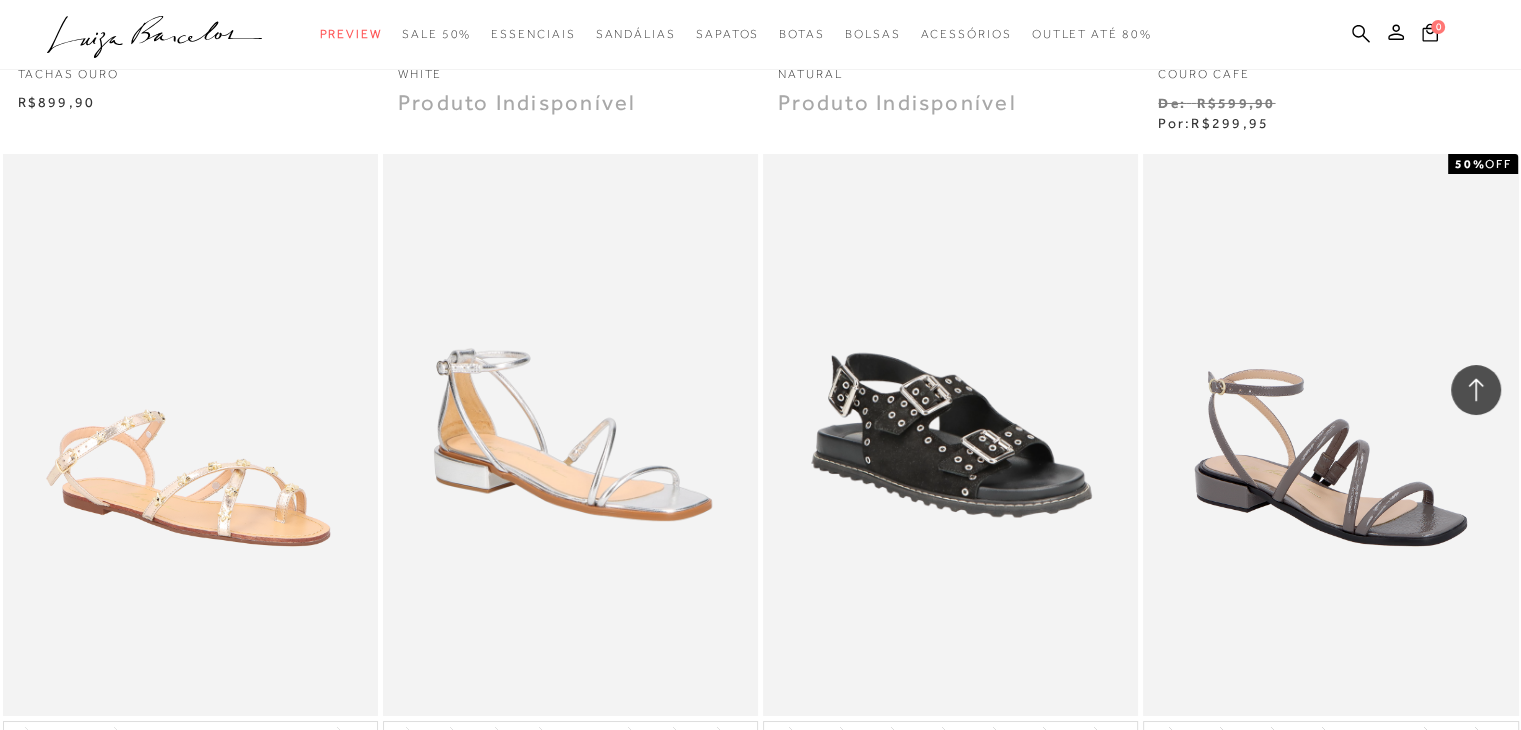 scroll, scrollTop: 22852, scrollLeft: 0, axis: vertical 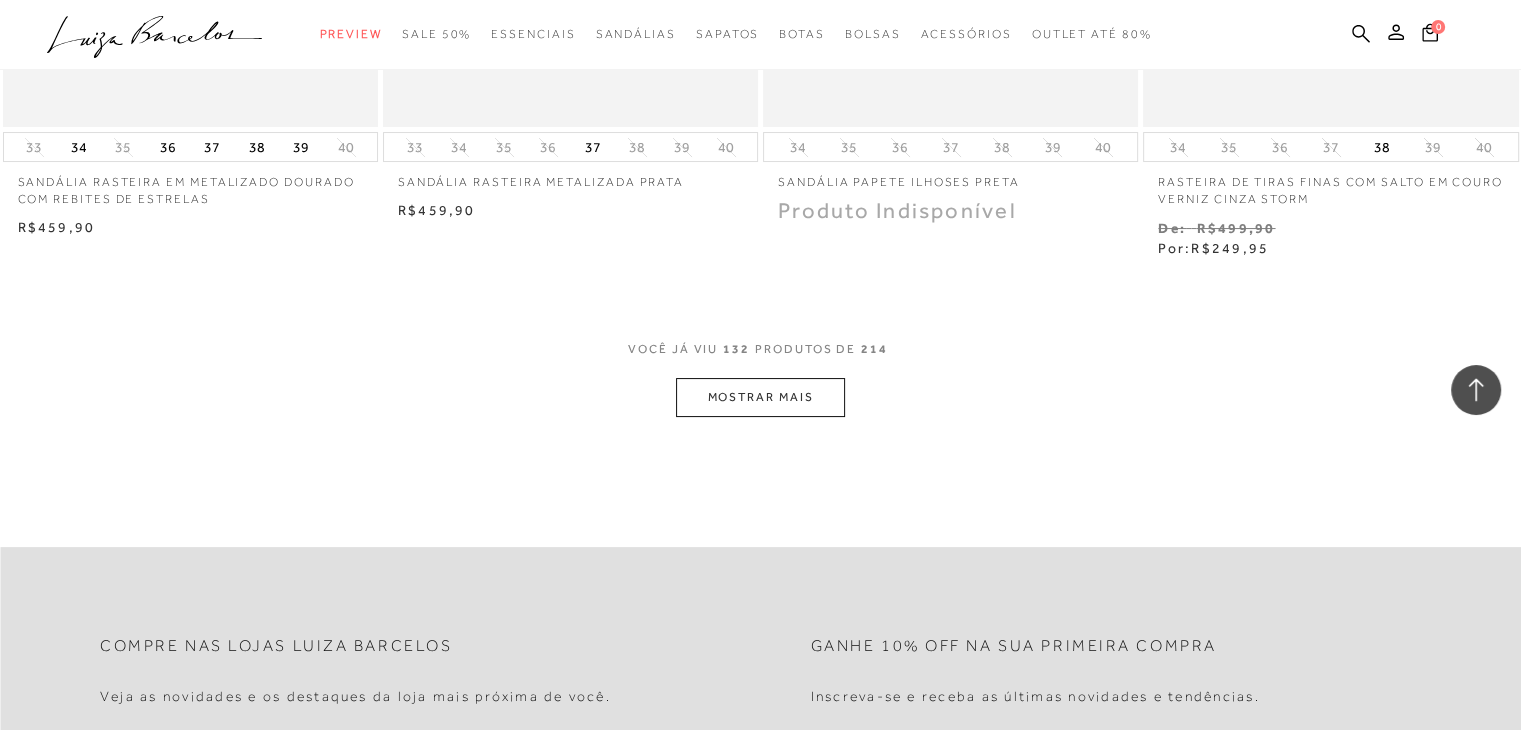 click on "MOSTRAR MAIS" at bounding box center [760, 397] 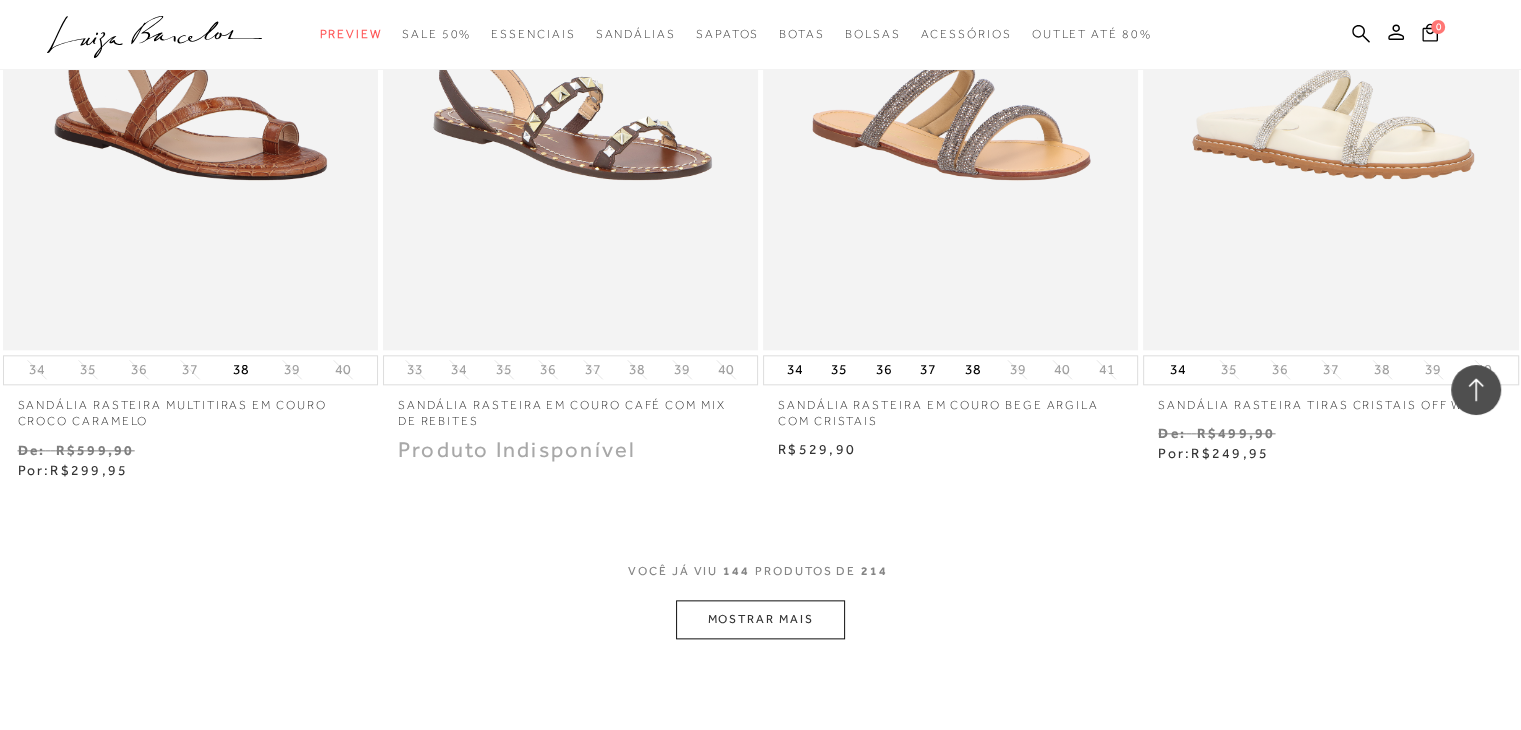 scroll, scrollTop: 25396, scrollLeft: 0, axis: vertical 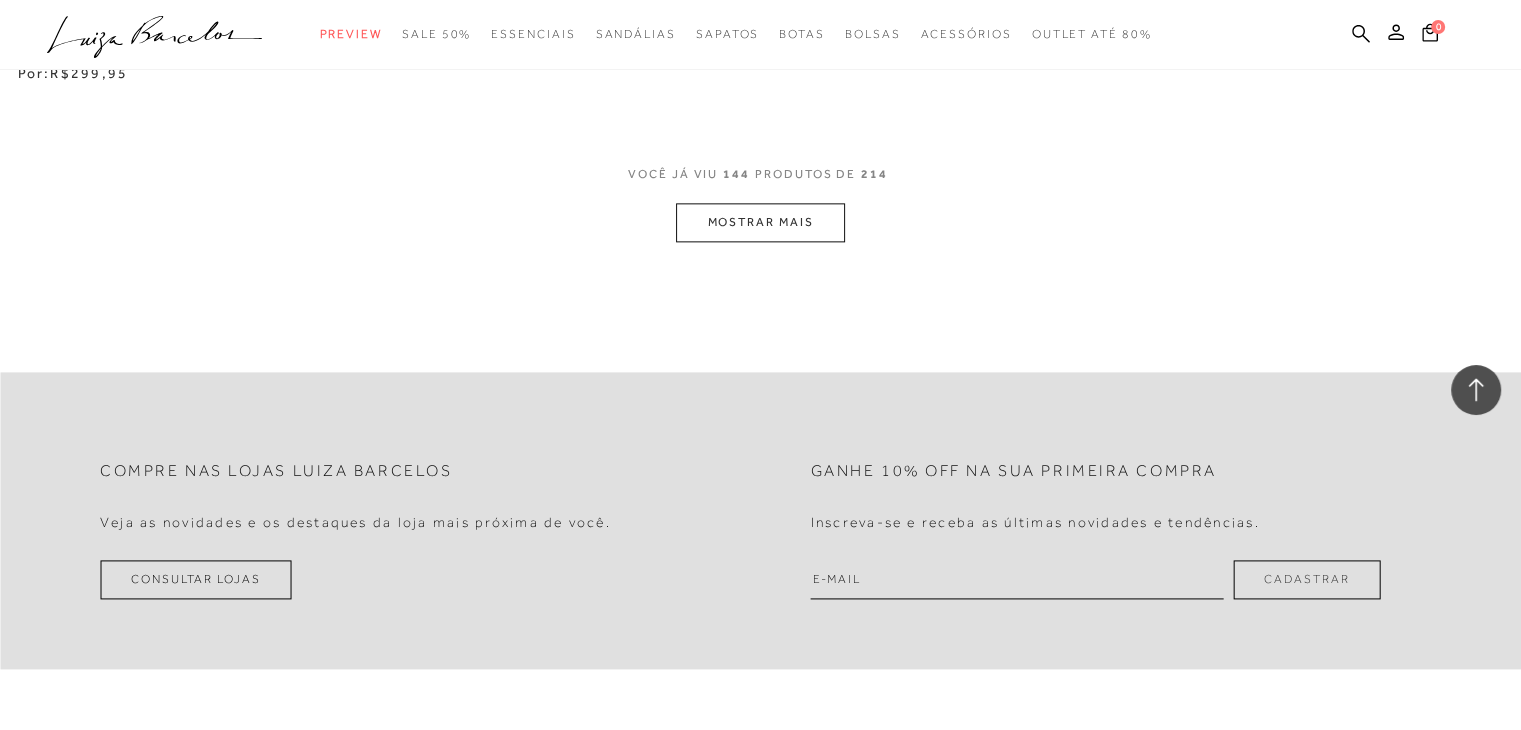 click on "MOSTRAR MAIS" at bounding box center [760, 222] 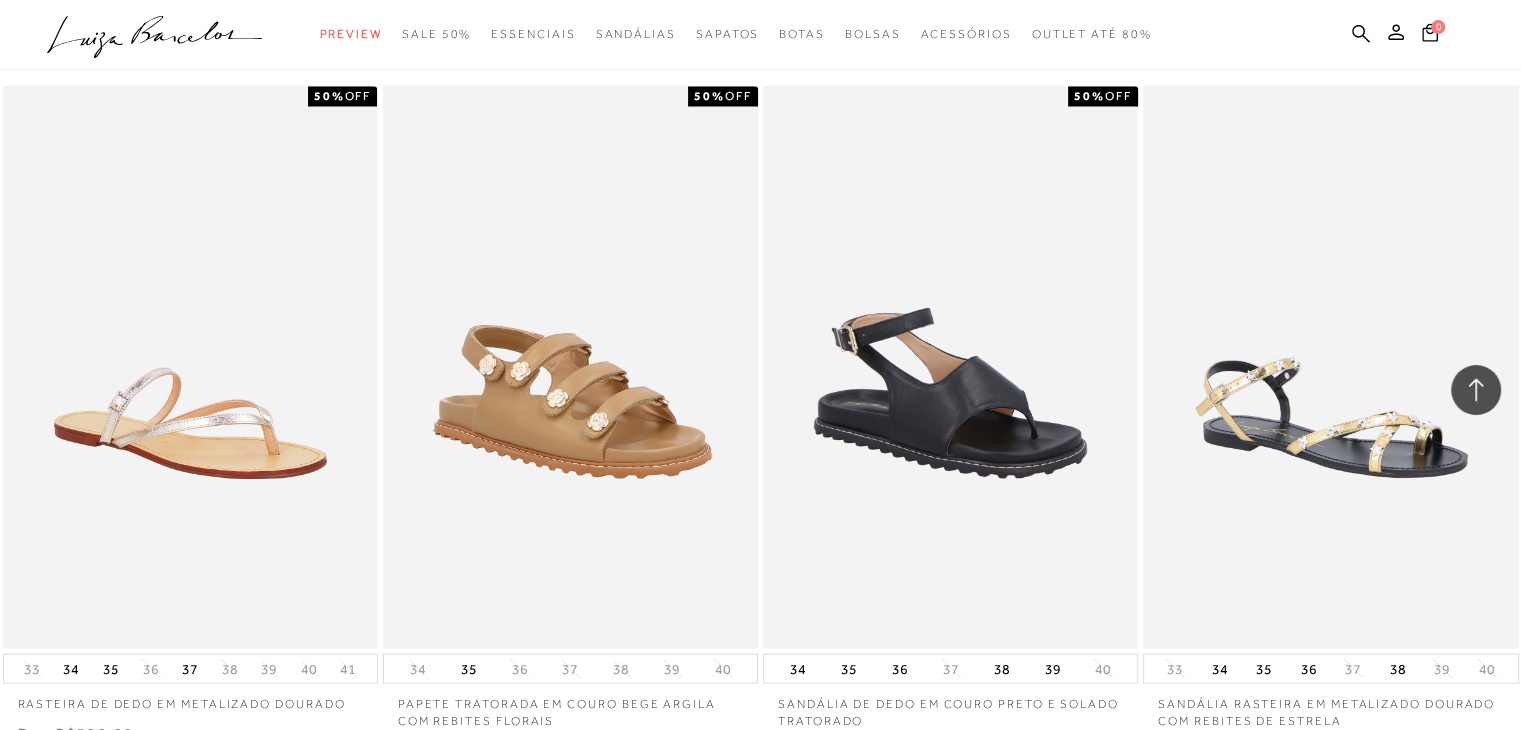 scroll, scrollTop: 27106, scrollLeft: 0, axis: vertical 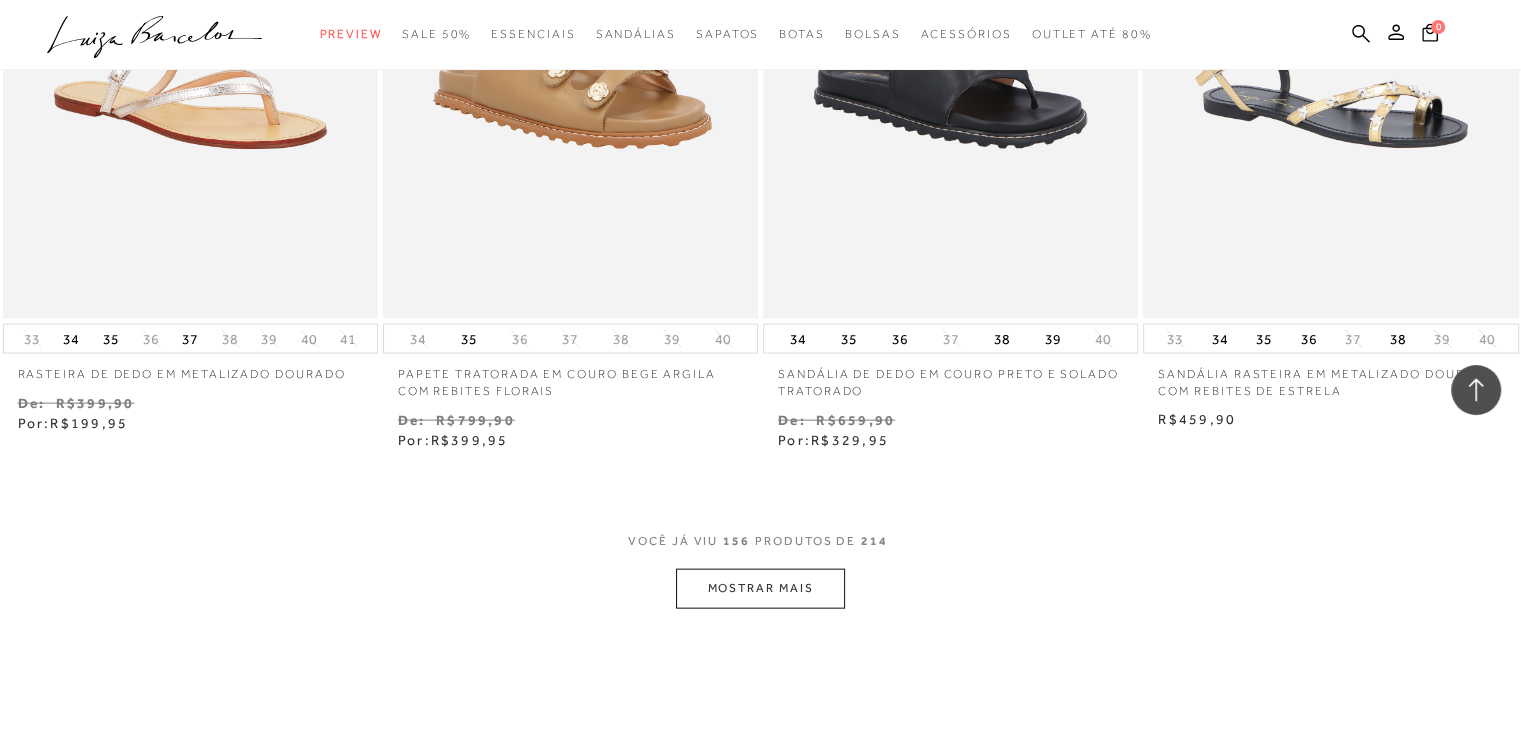 click on "MOSTRAR MAIS" at bounding box center (760, 588) 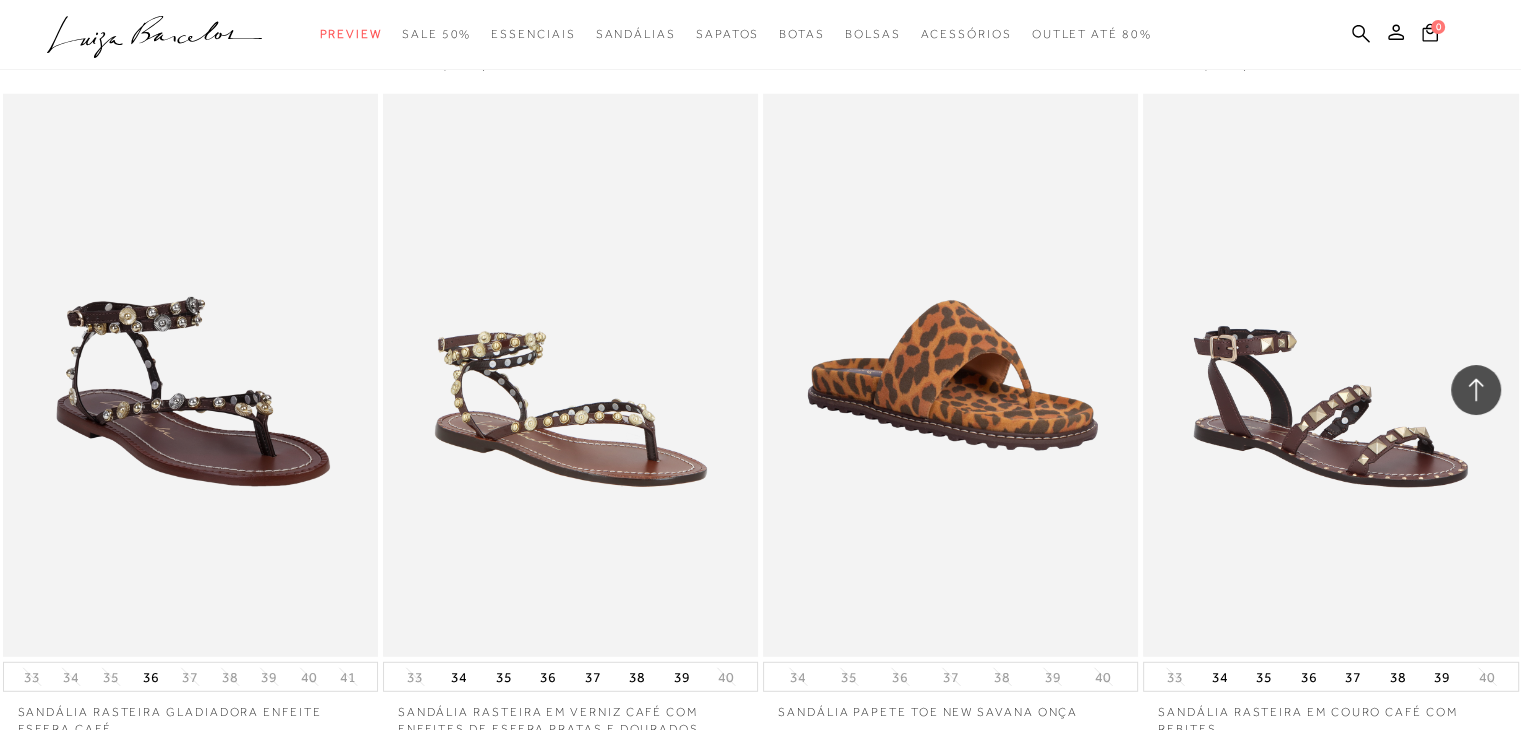 scroll, scrollTop: 28267, scrollLeft: 0, axis: vertical 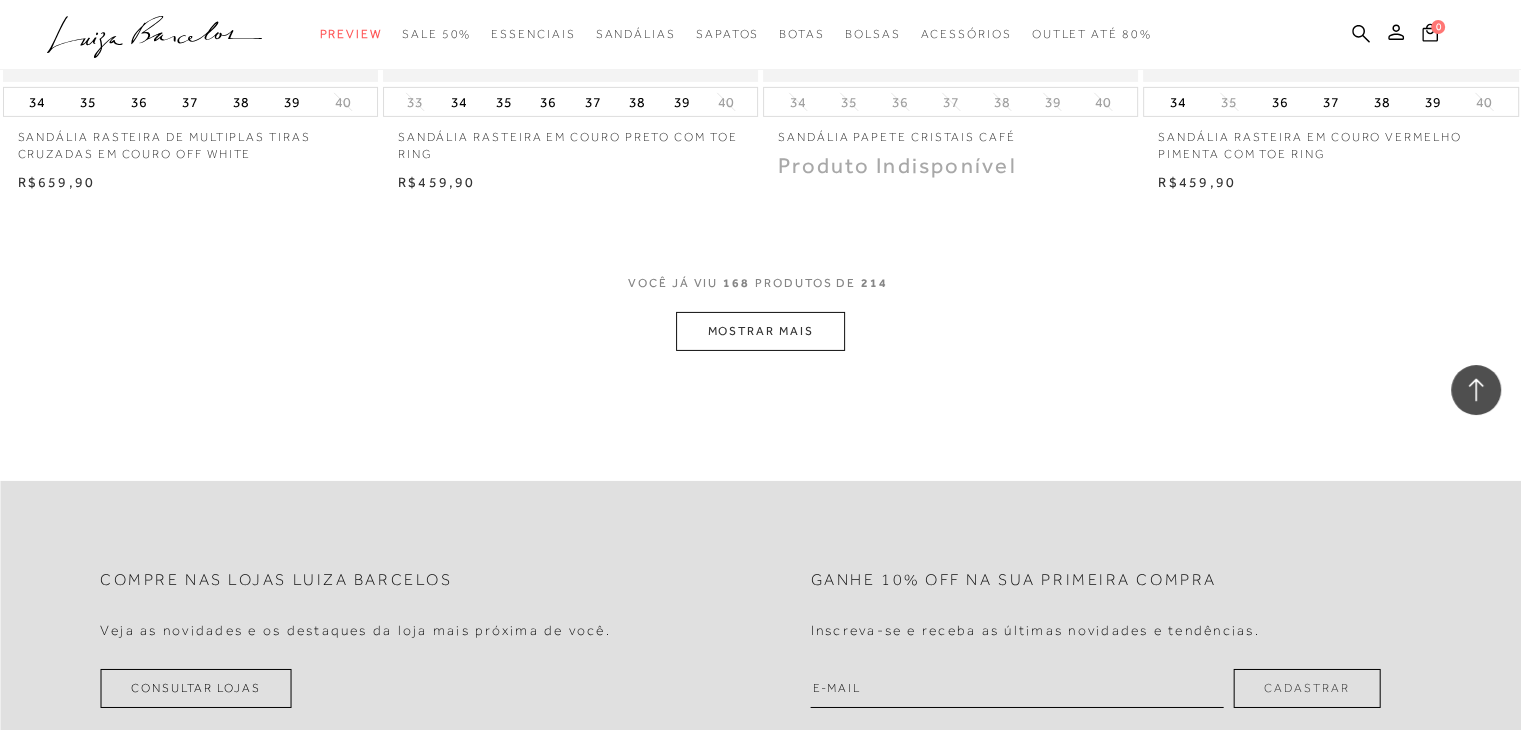 click on "MOSTRAR MAIS" at bounding box center [760, 331] 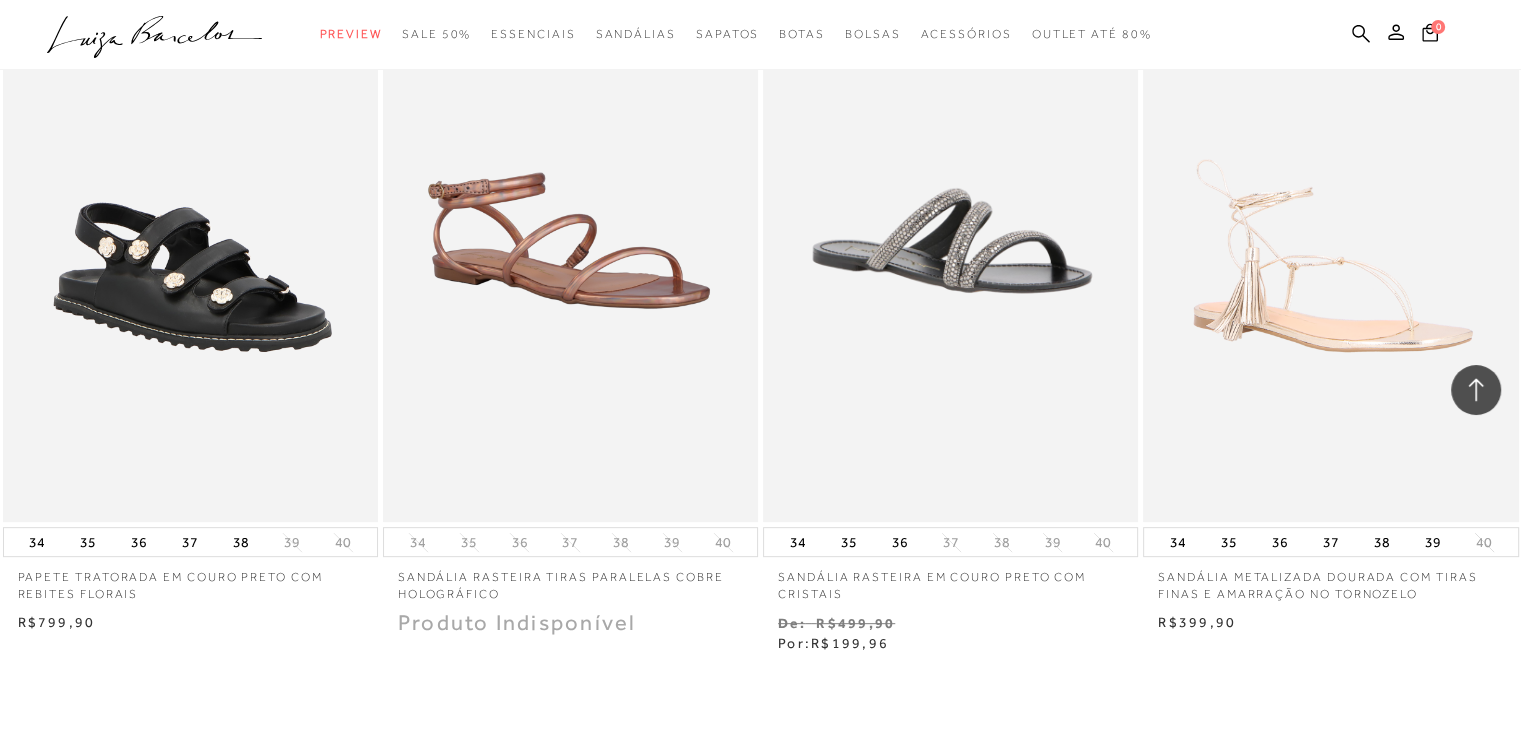 scroll, scrollTop: 31238, scrollLeft: 0, axis: vertical 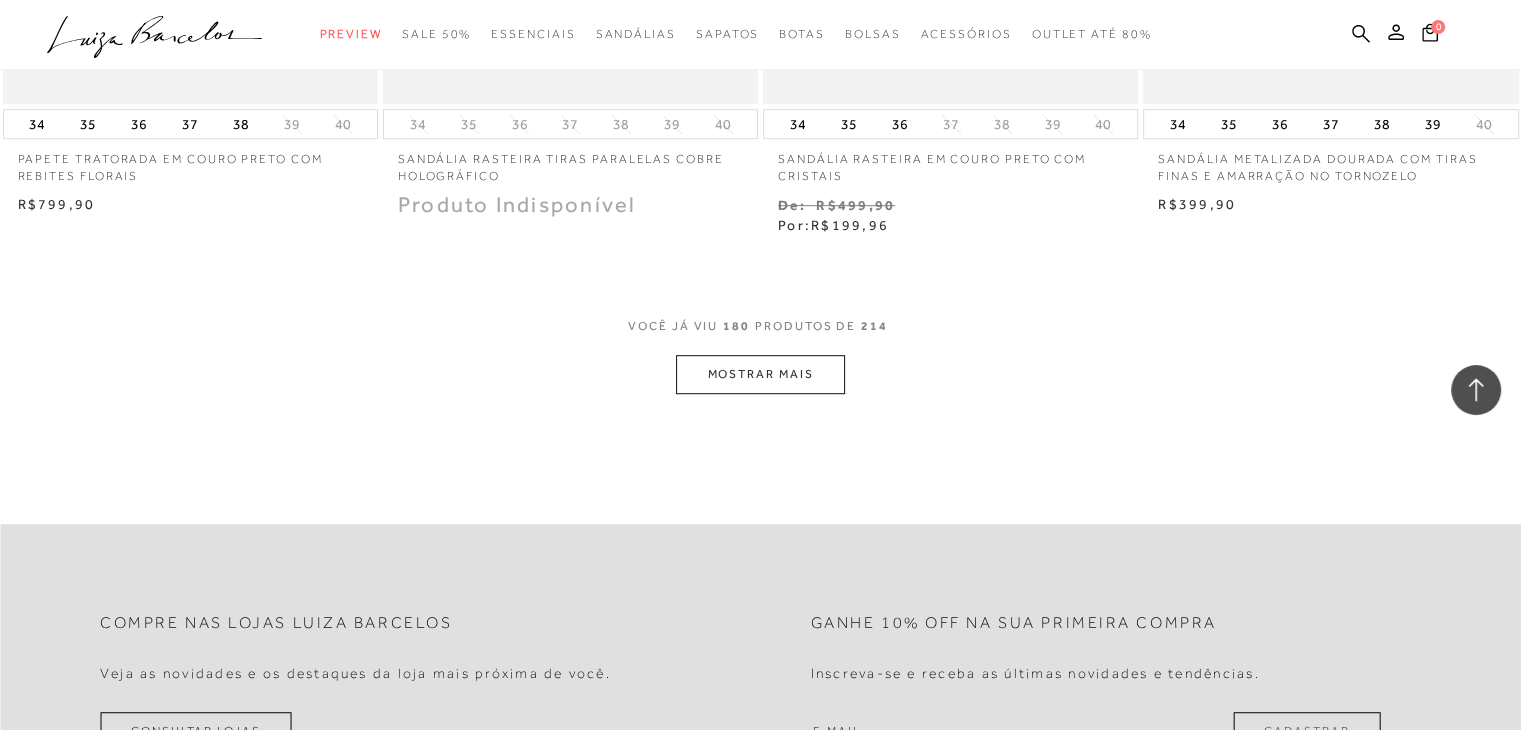 click on "MOSTRAR MAIS" at bounding box center [760, 374] 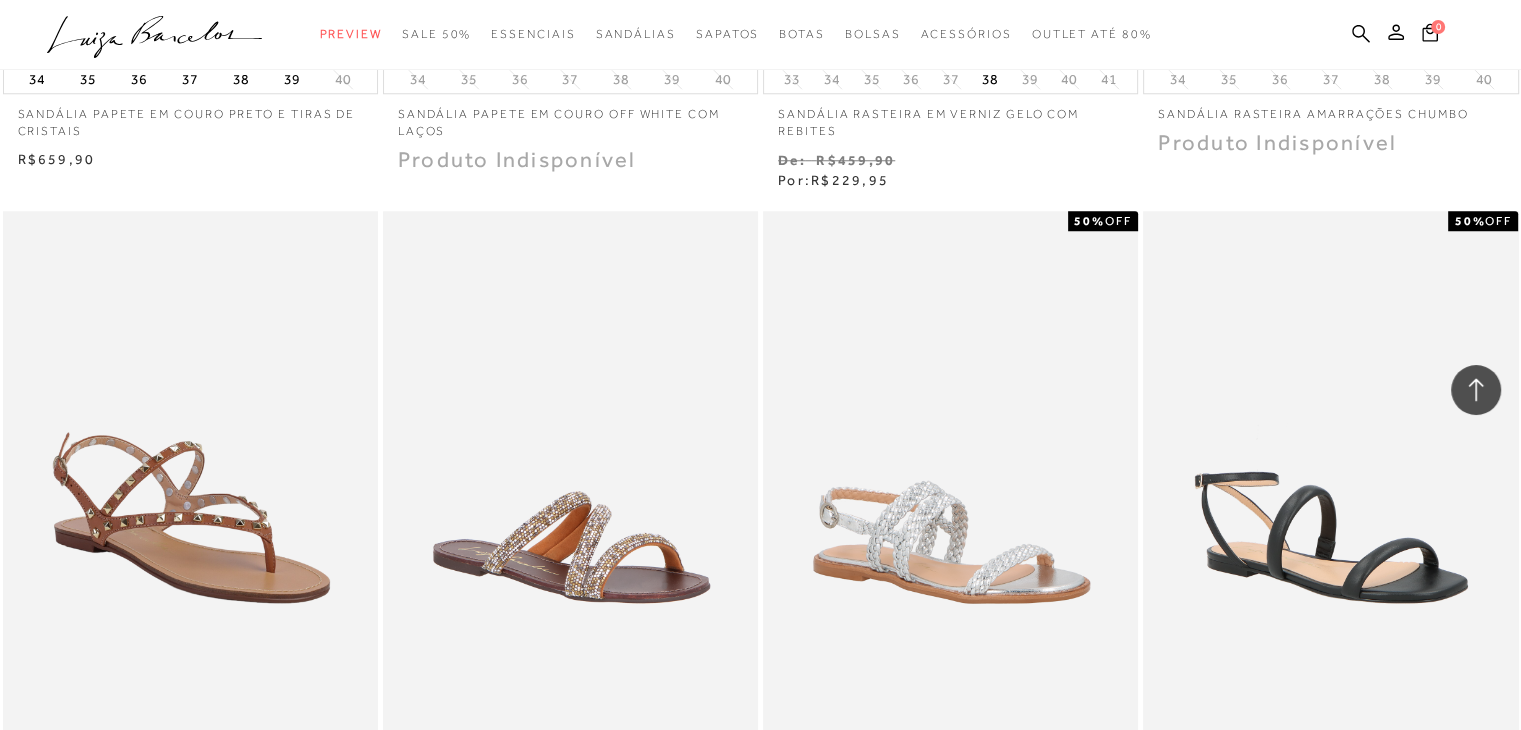 scroll, scrollTop: 32504, scrollLeft: 0, axis: vertical 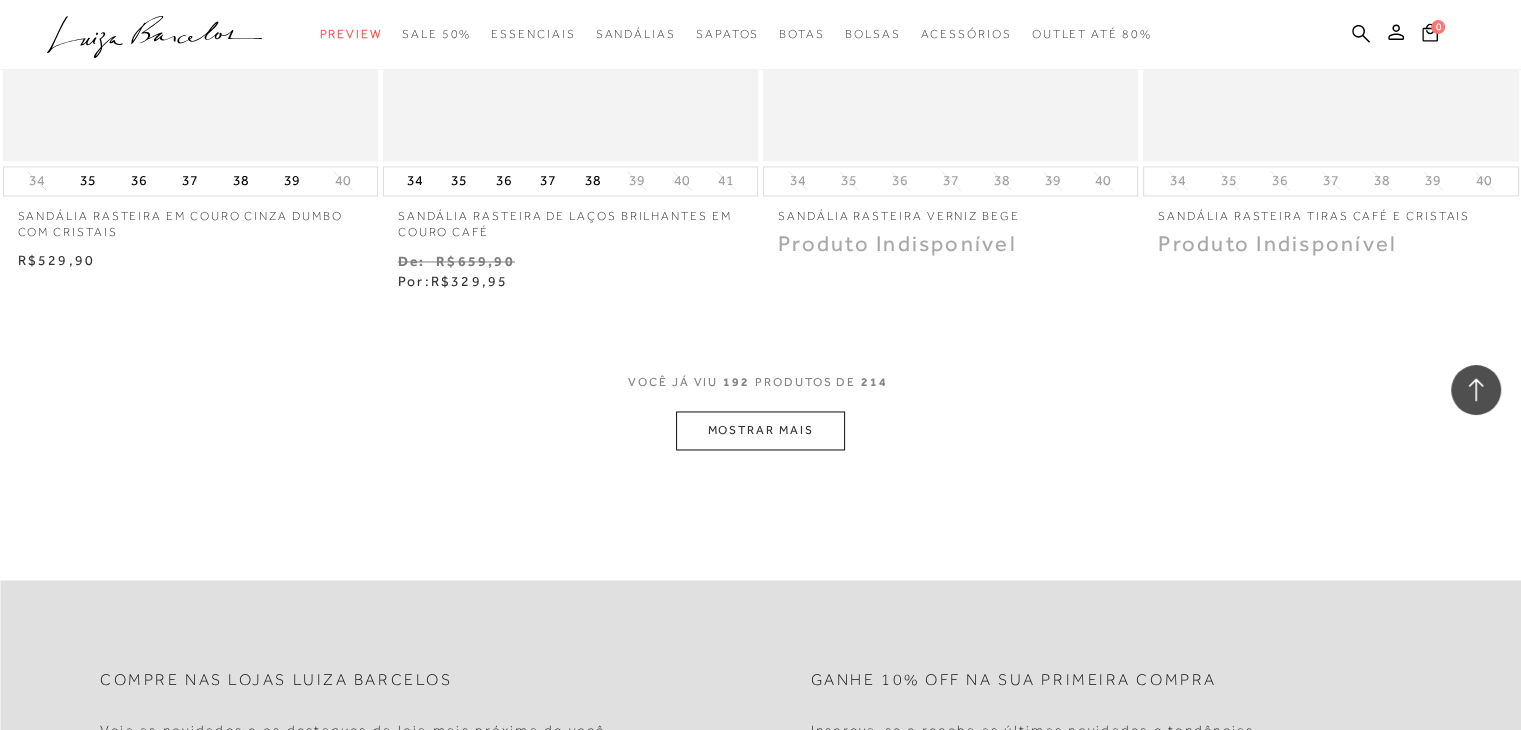 click on "MOSTRAR MAIS" at bounding box center [760, 430] 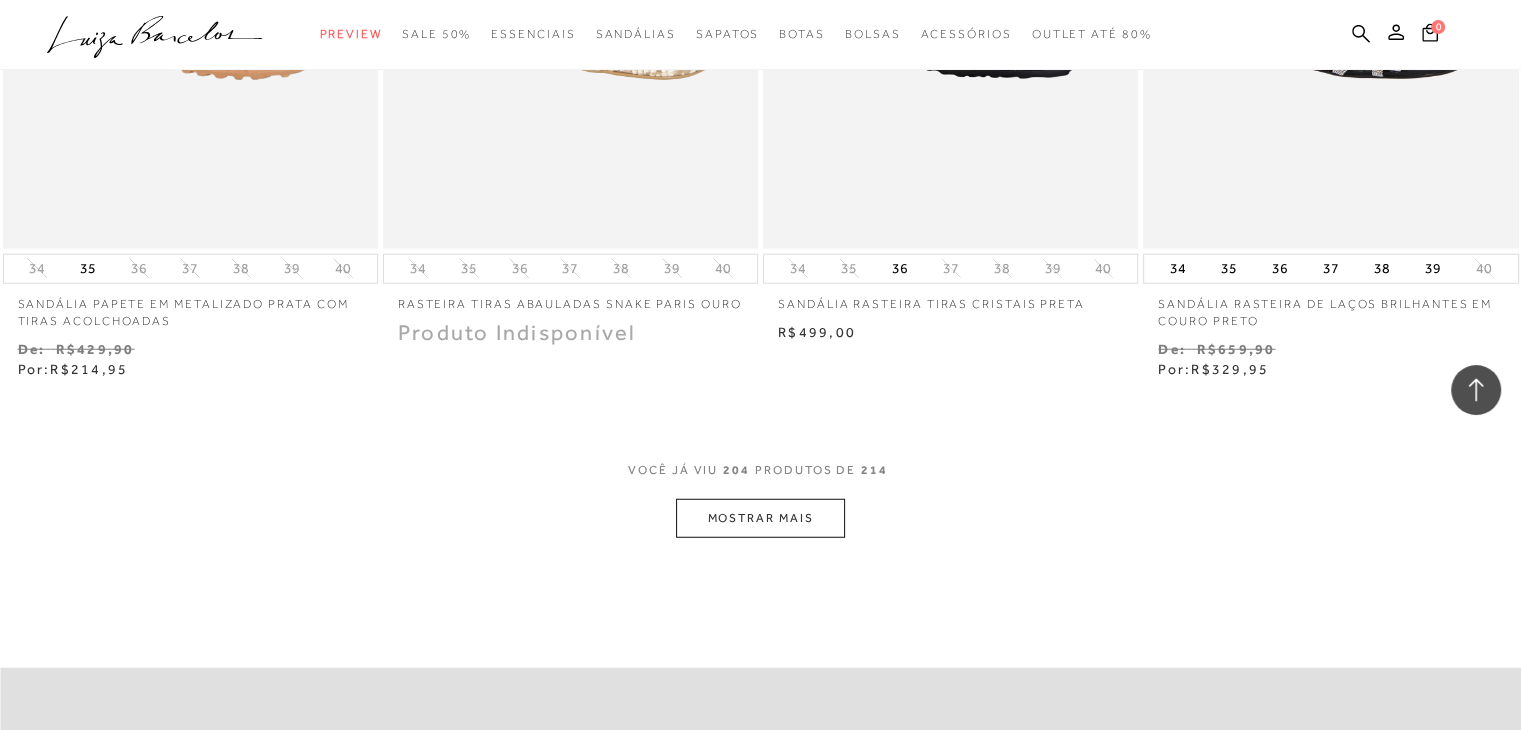 scroll, scrollTop: 35811, scrollLeft: 0, axis: vertical 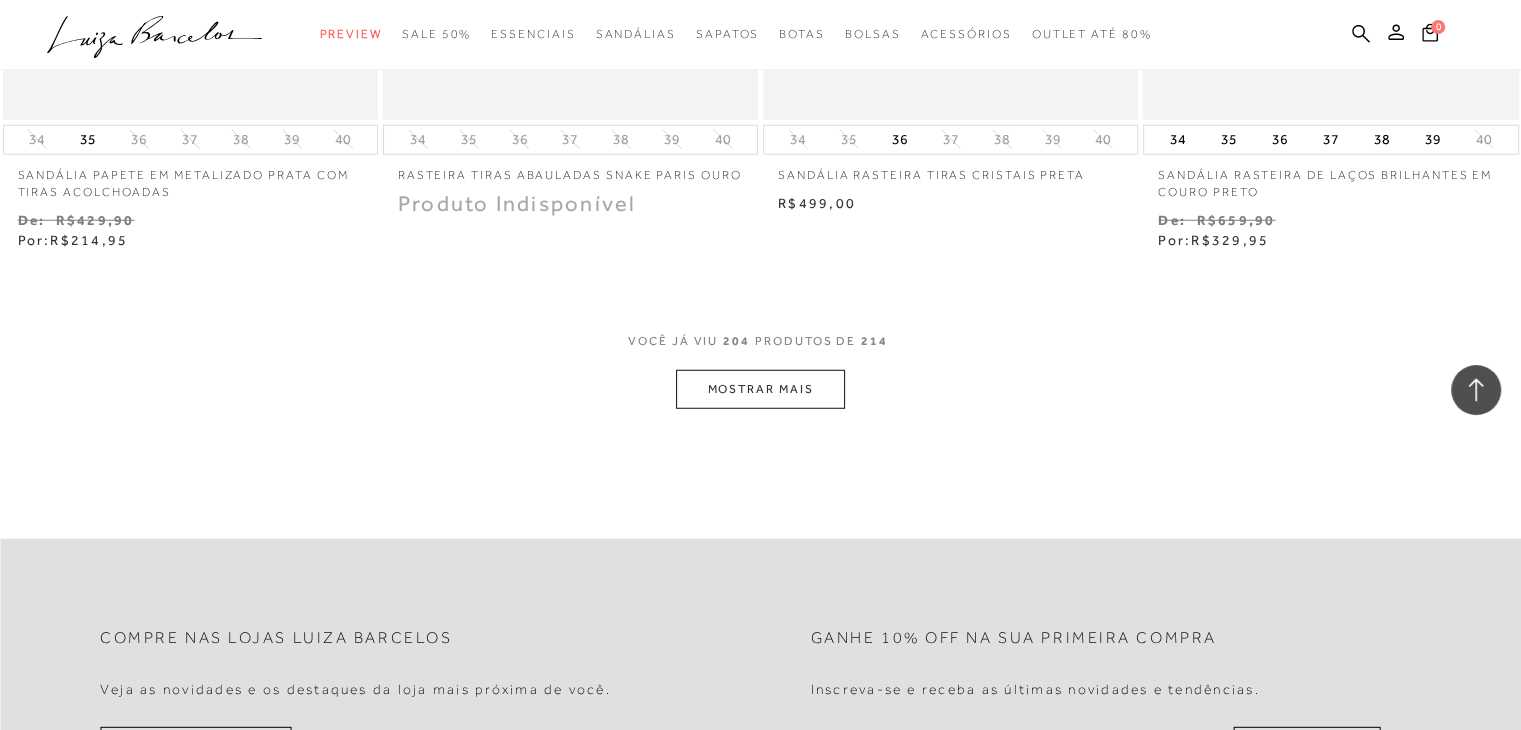click on "MOSTRAR MAIS" at bounding box center [760, 389] 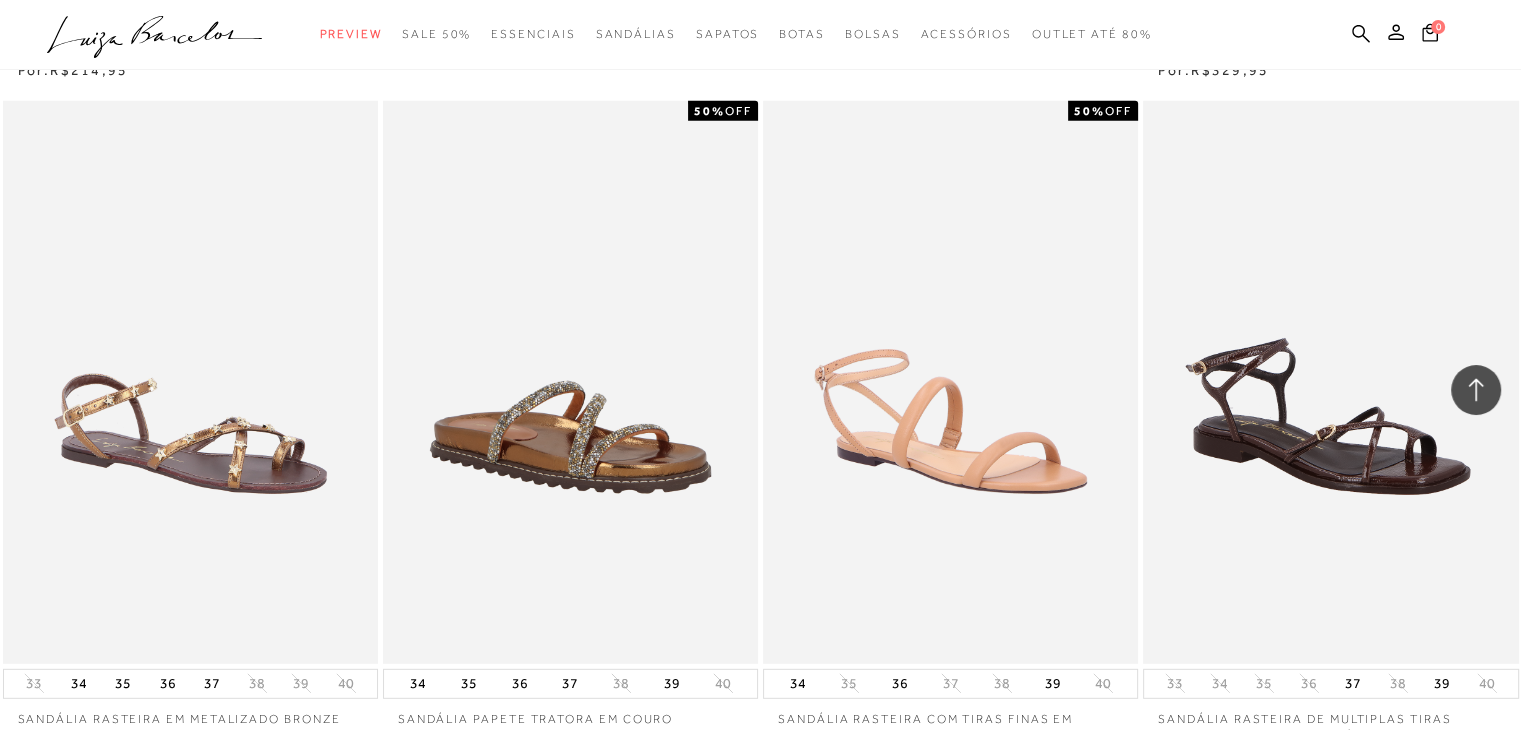 scroll, scrollTop: 36026, scrollLeft: 0, axis: vertical 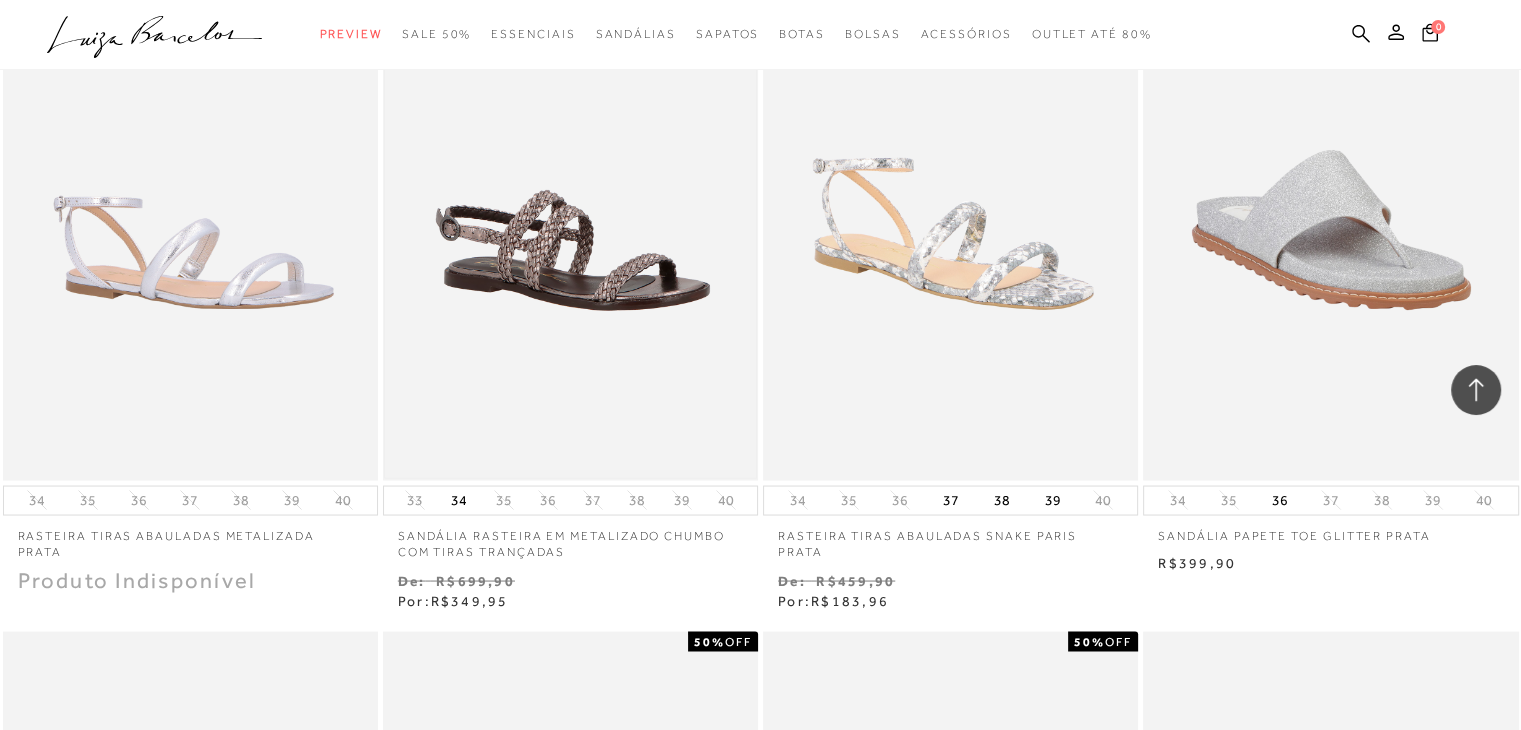 click at bounding box center (570, 198) 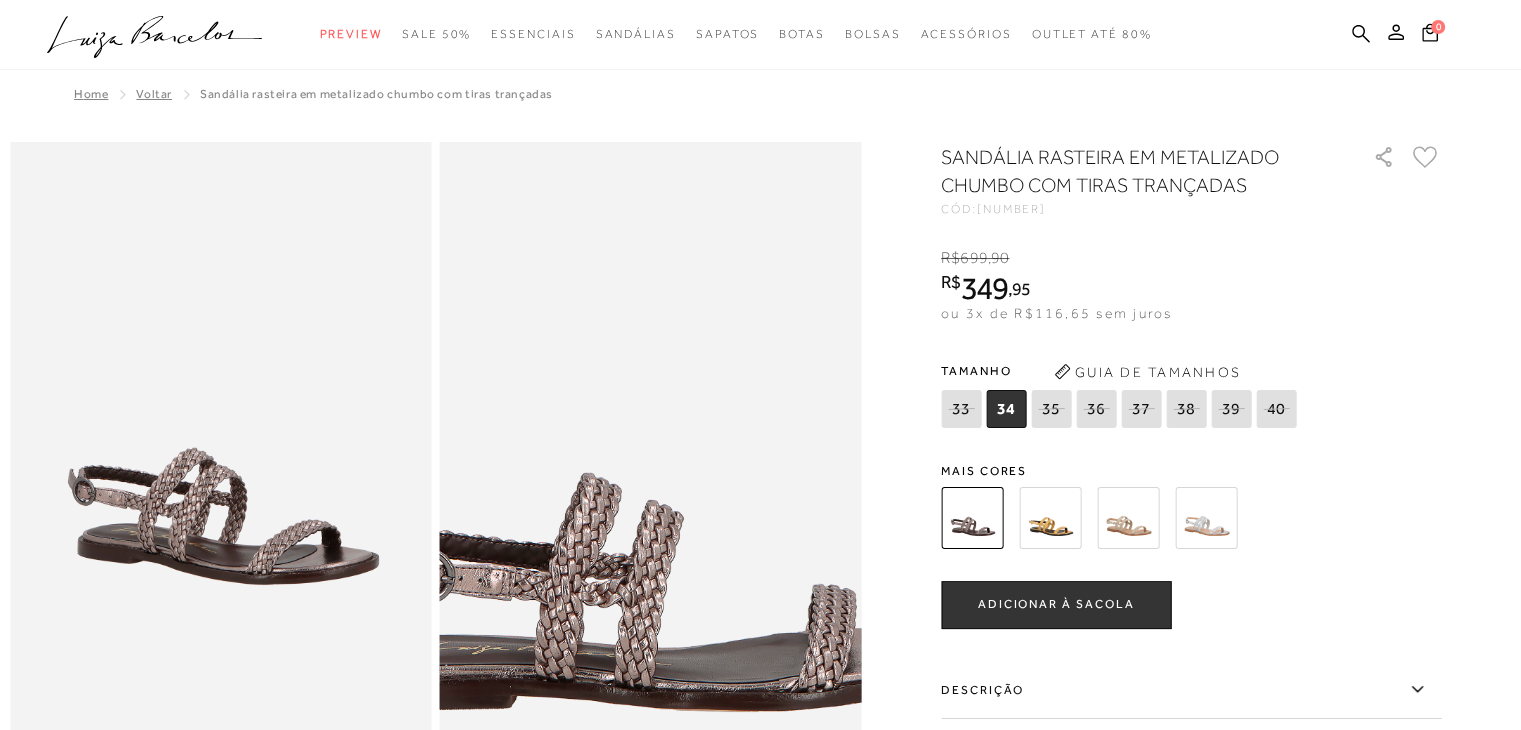 scroll, scrollTop: 0, scrollLeft: 0, axis: both 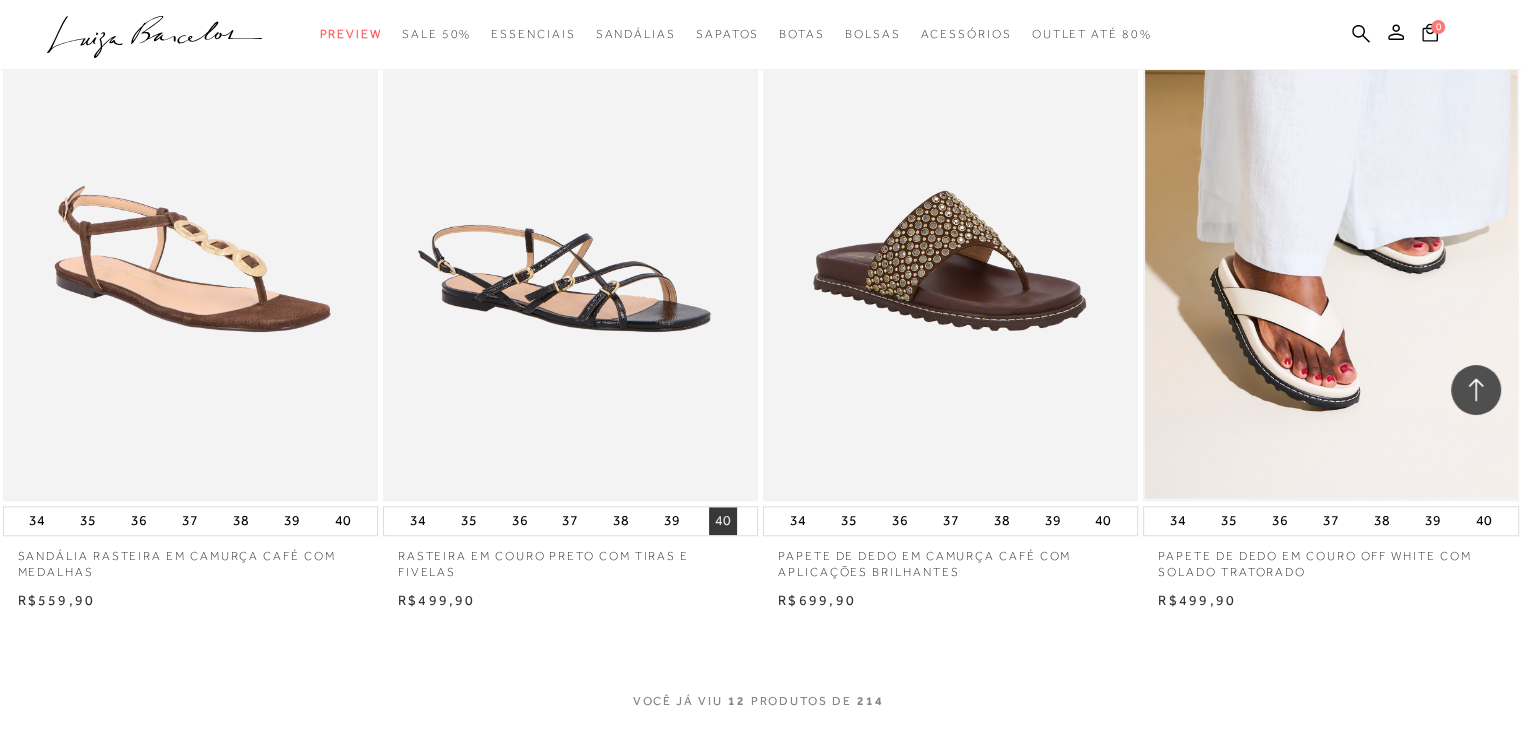 click on "40" at bounding box center (723, 521) 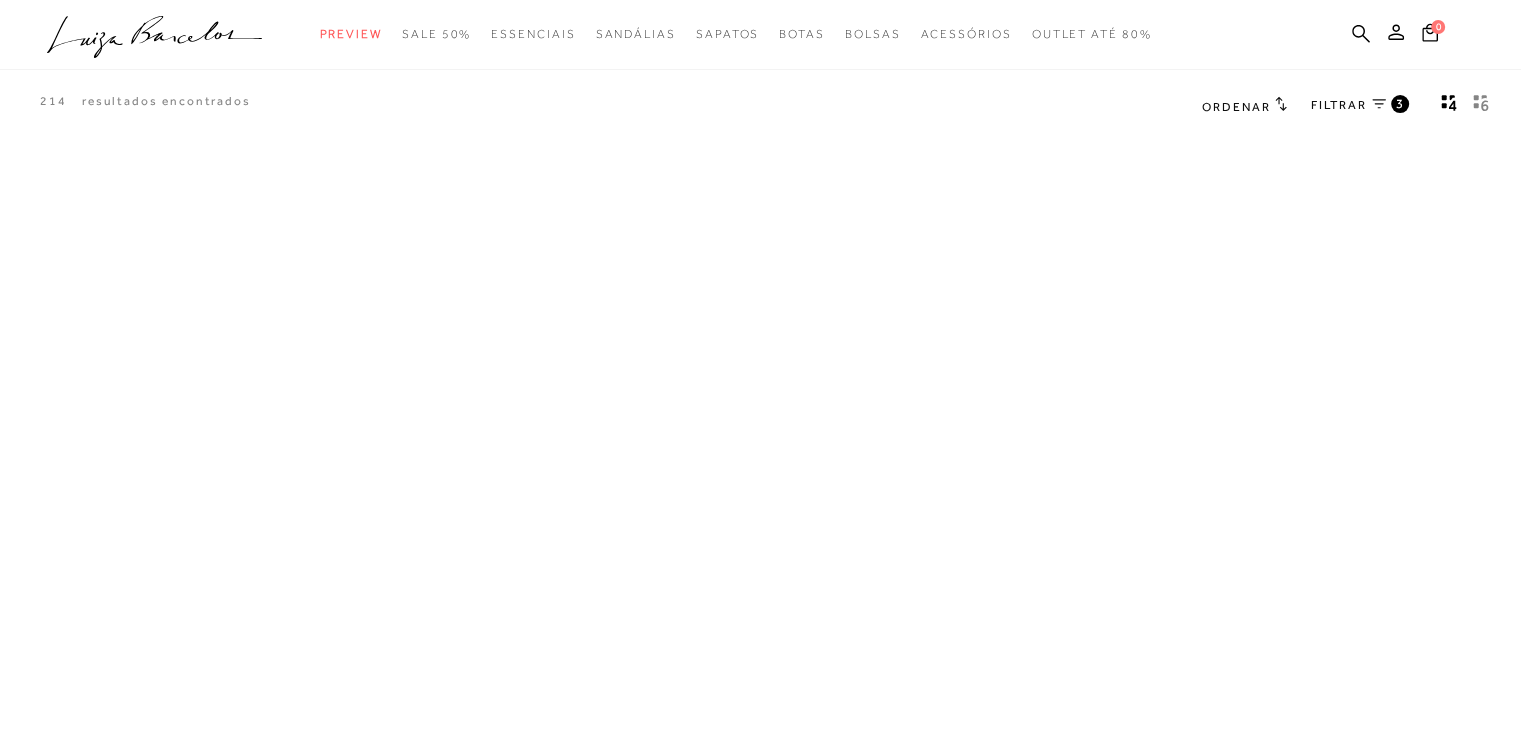 scroll, scrollTop: 0, scrollLeft: 0, axis: both 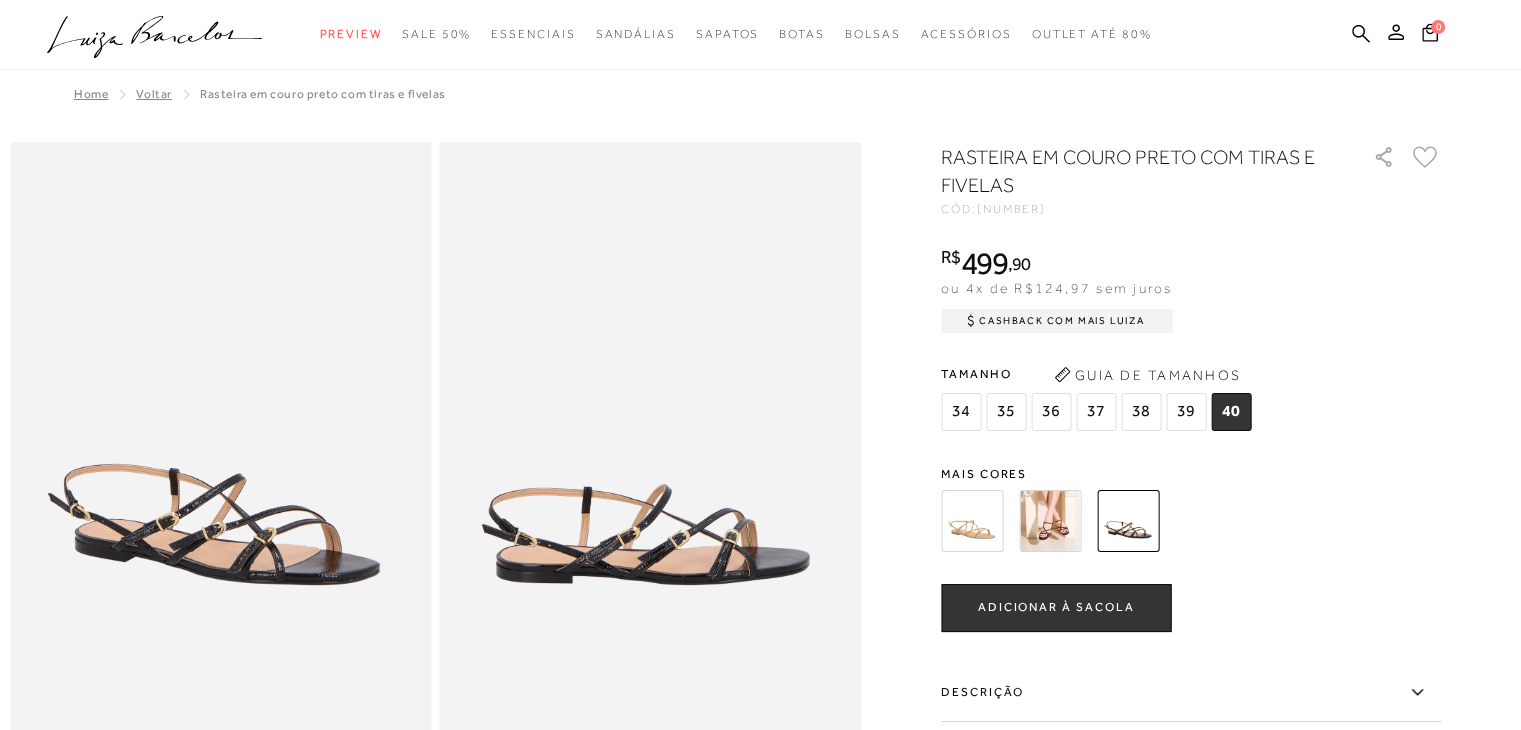 click at bounding box center (1050, 521) 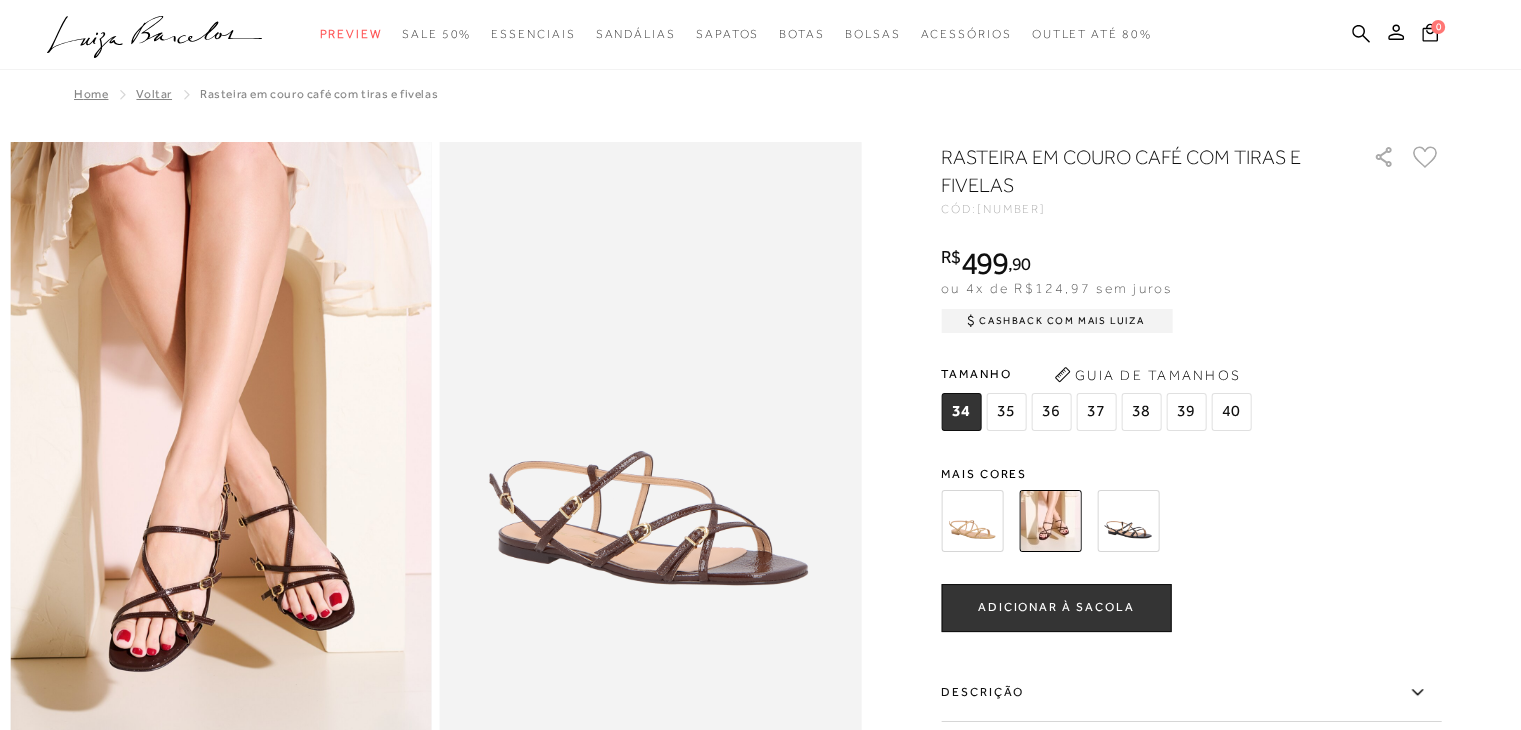 scroll, scrollTop: 0, scrollLeft: 0, axis: both 